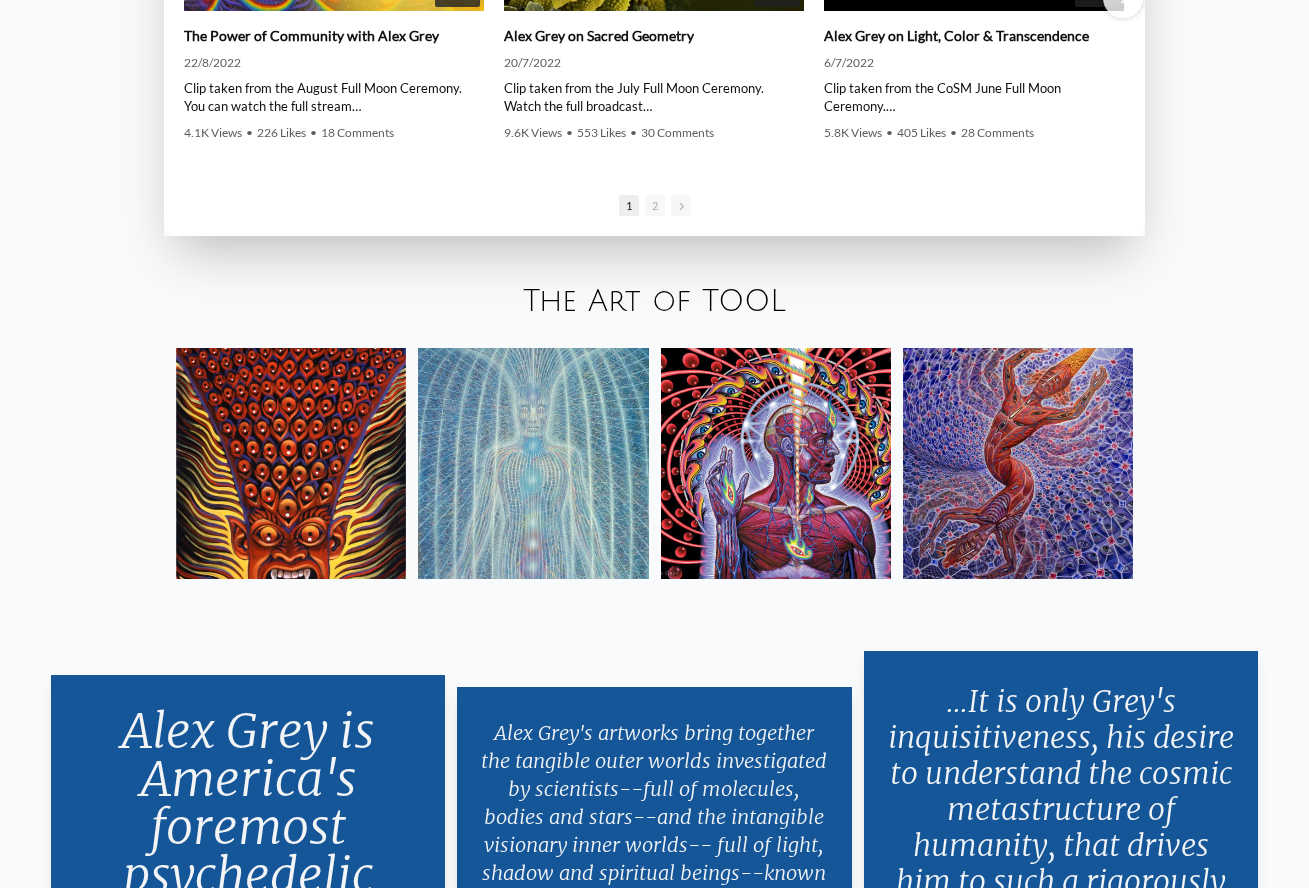scroll, scrollTop: 3317, scrollLeft: 0, axis: vertical 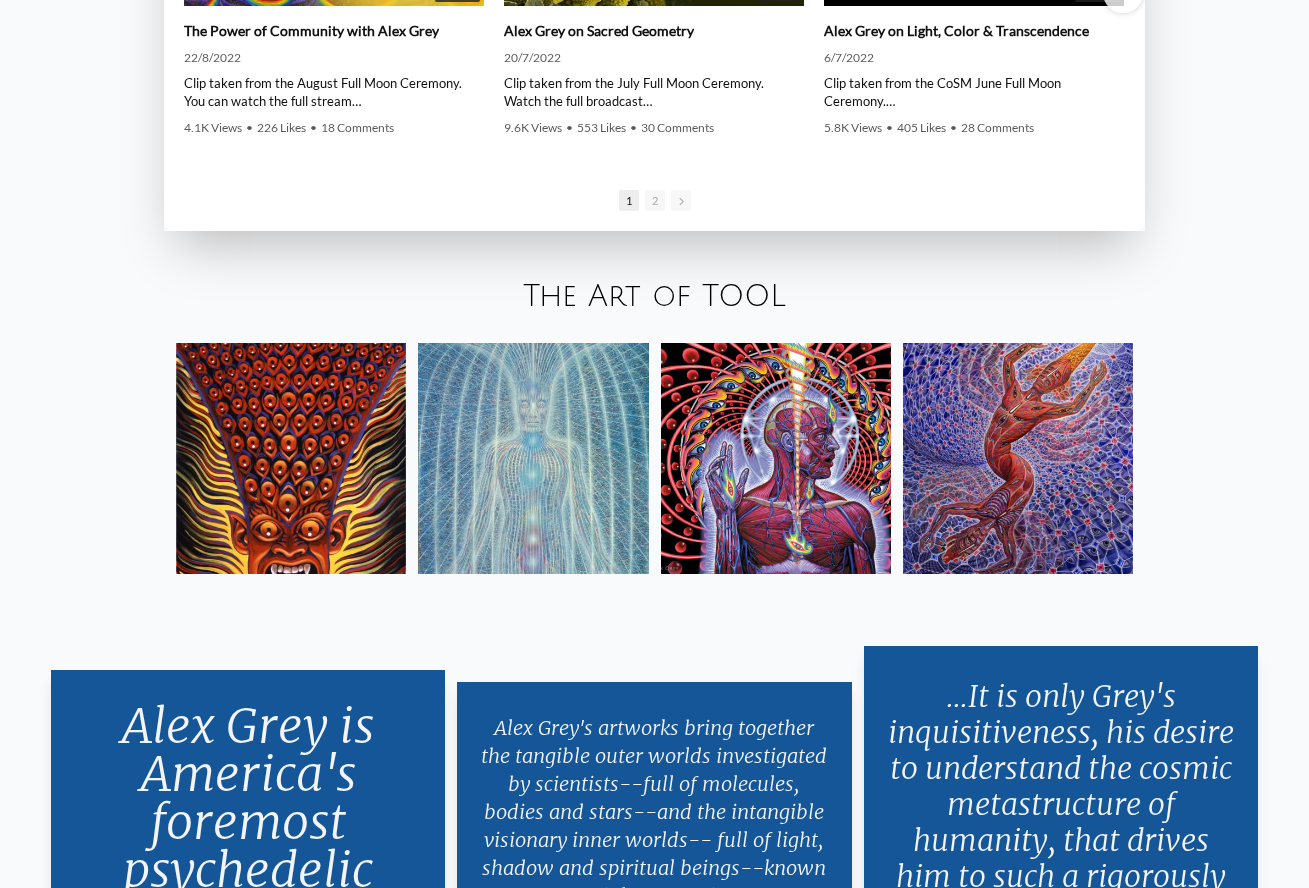 click on "The Art of TOOL" at bounding box center [654, 296] 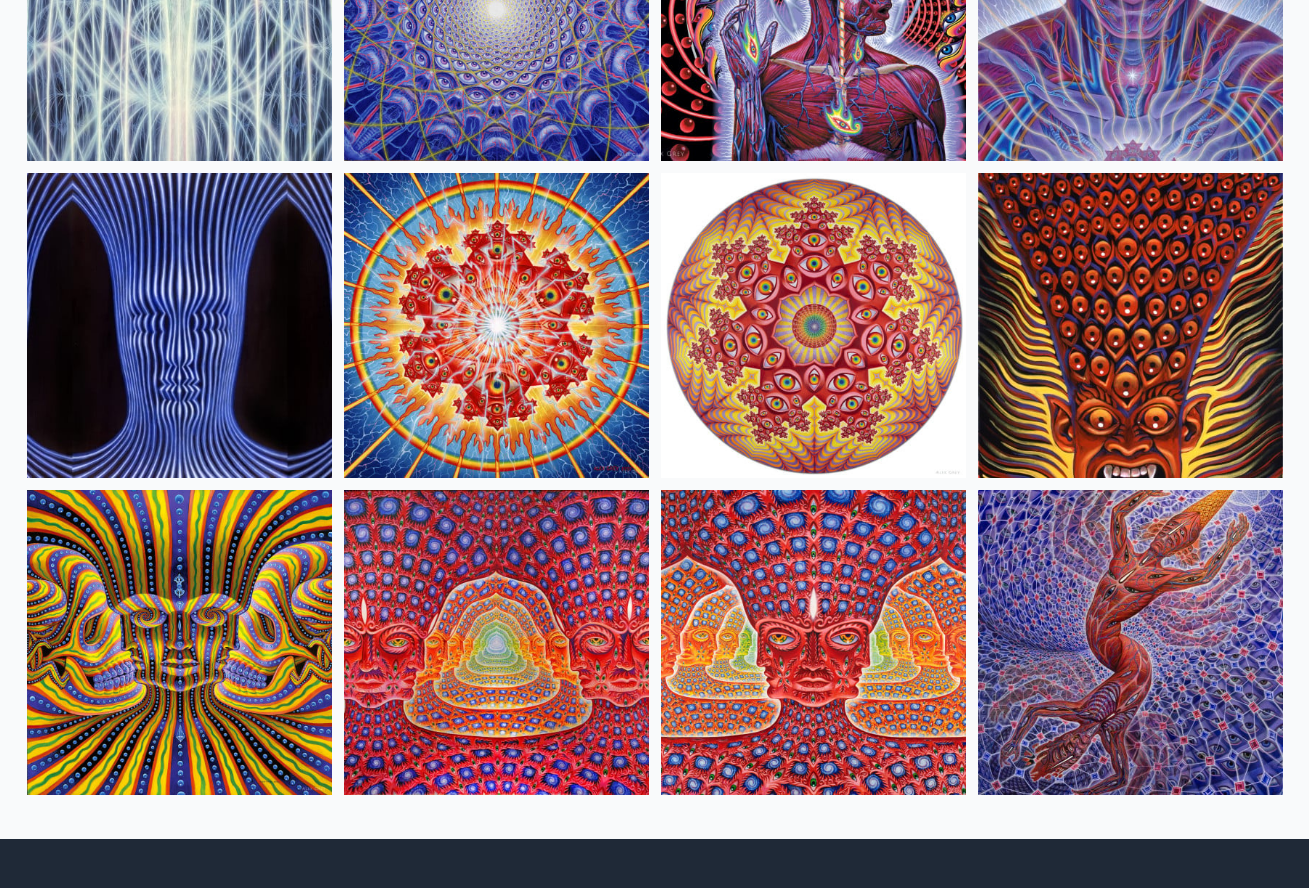 scroll, scrollTop: 672, scrollLeft: 0, axis: vertical 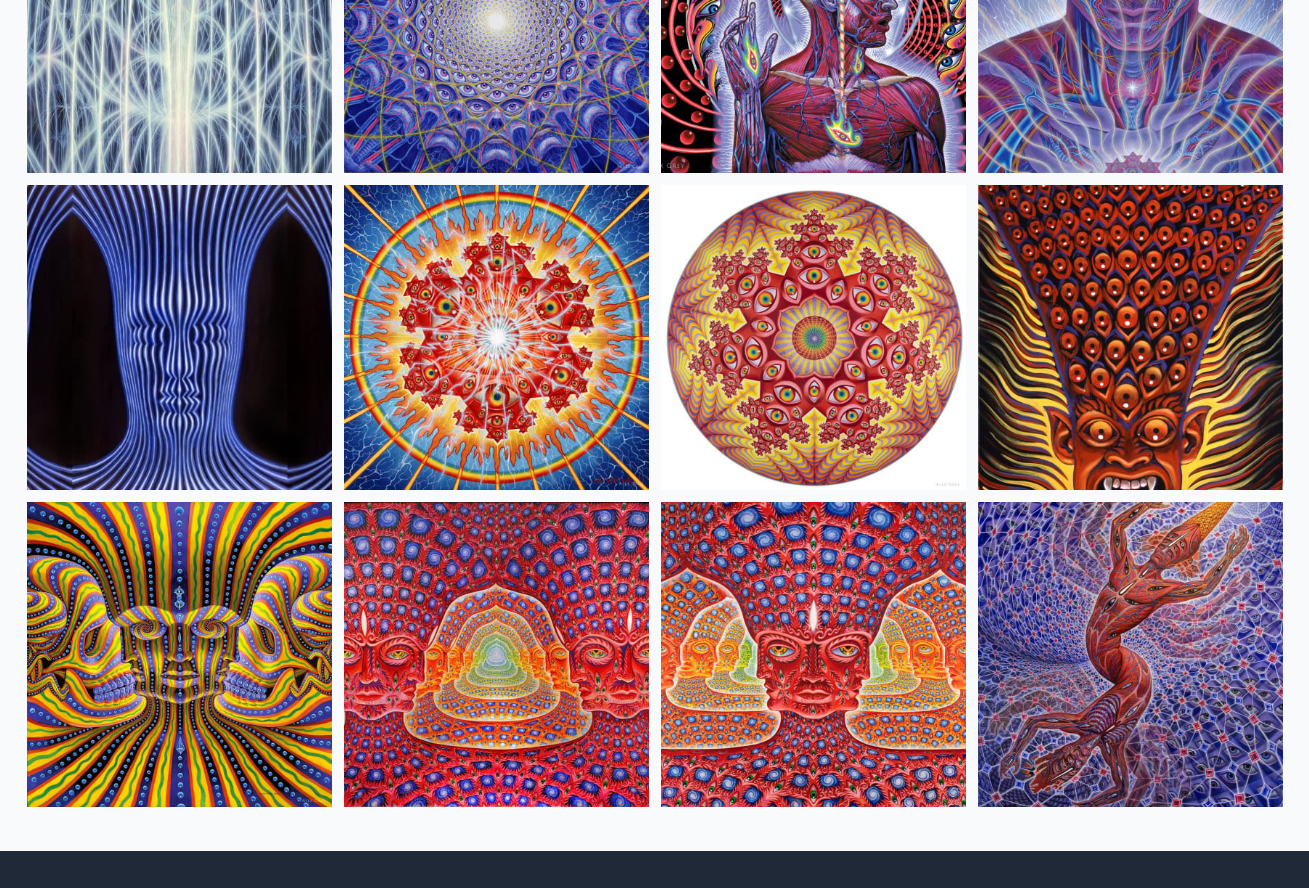 click at bounding box center [1130, 337] 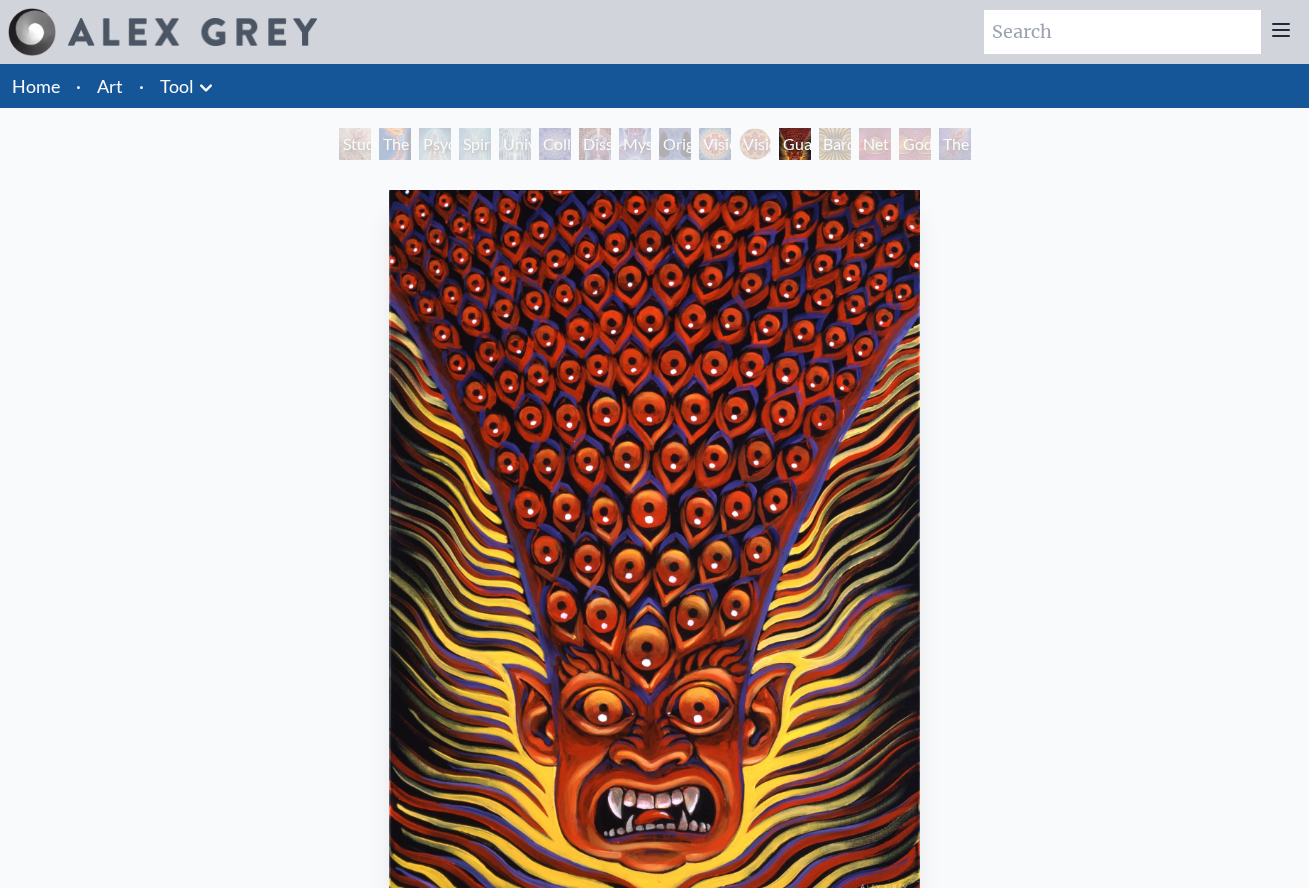 scroll, scrollTop: 0, scrollLeft: 0, axis: both 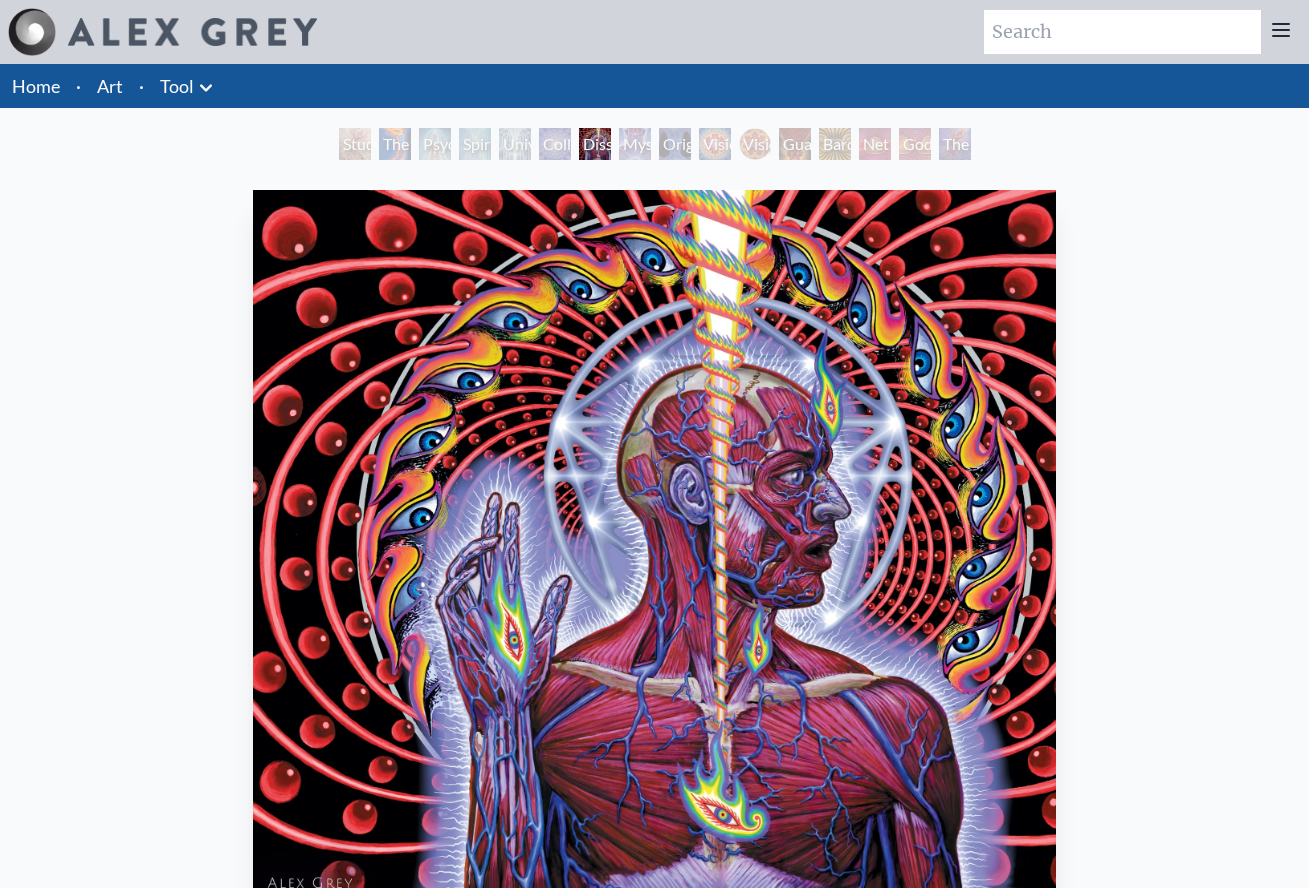 click 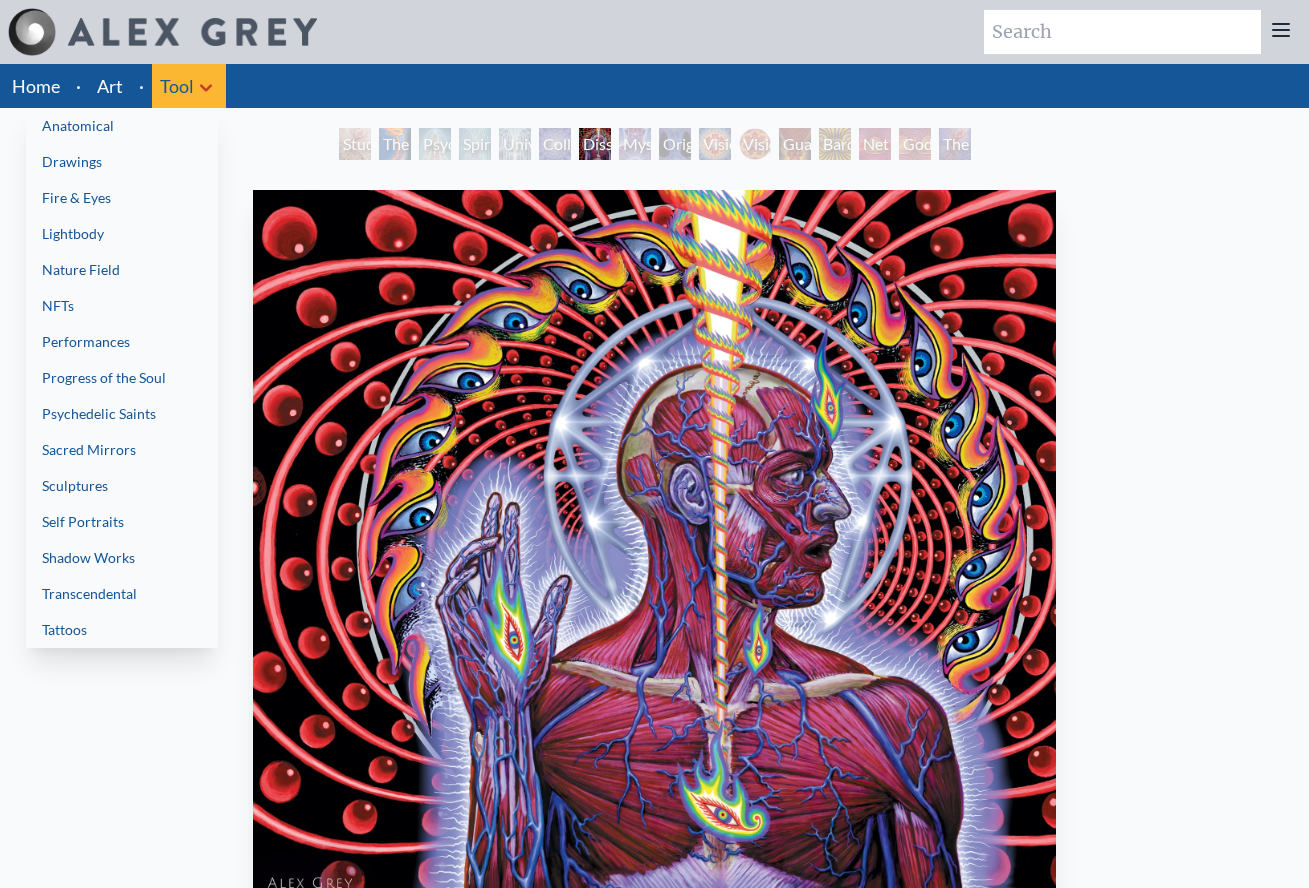 click at bounding box center (654, 444) 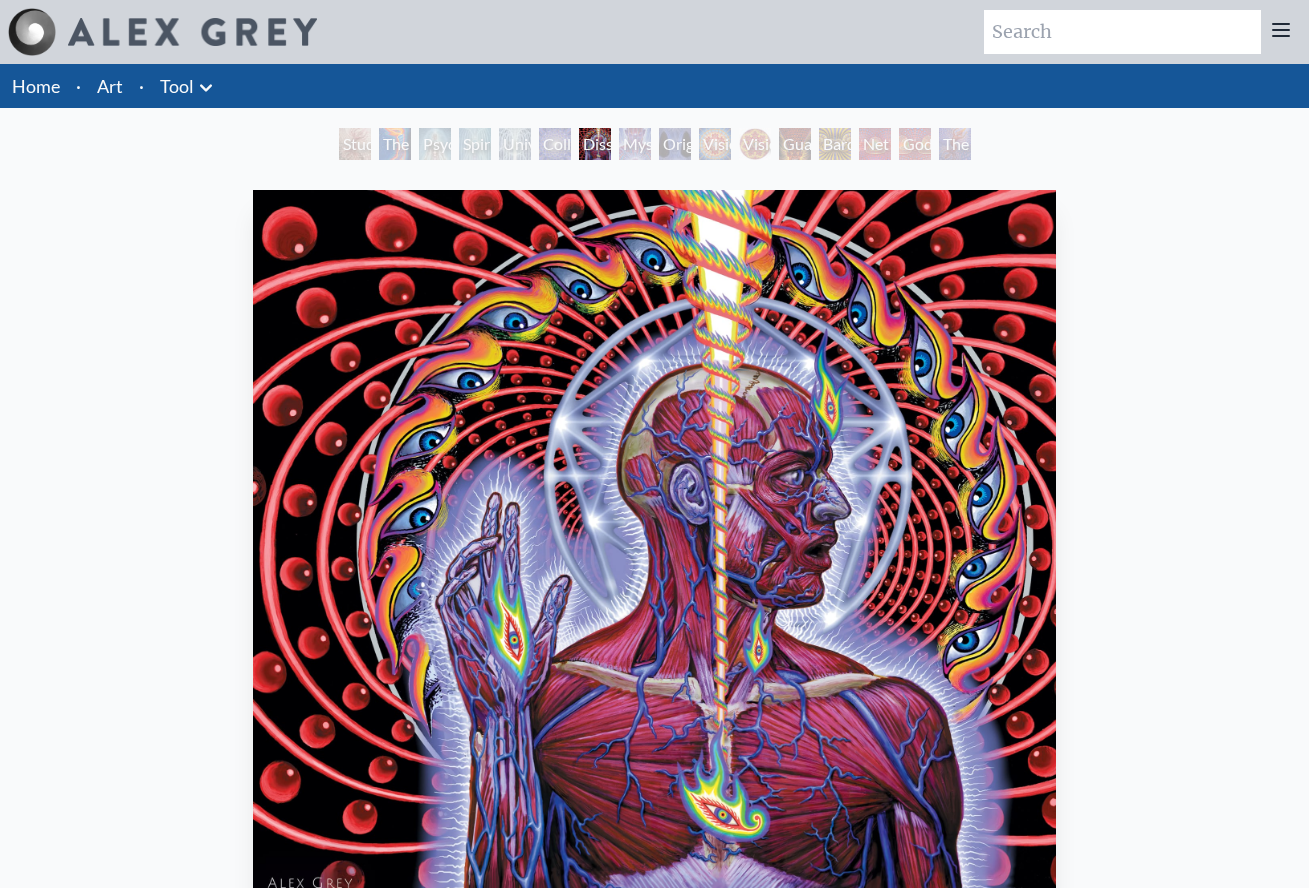 click on "Art" at bounding box center [110, 86] 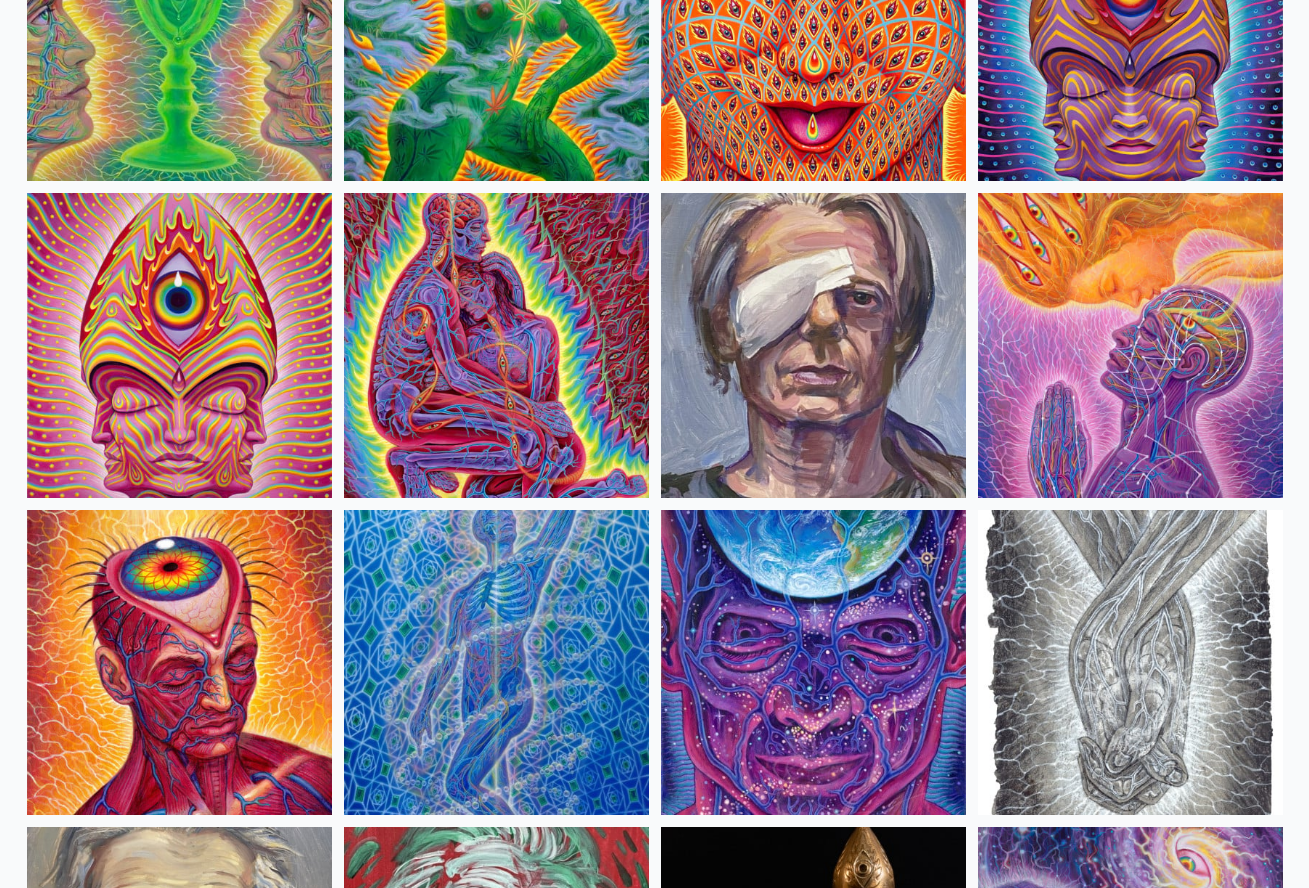 scroll, scrollTop: 4337, scrollLeft: 0, axis: vertical 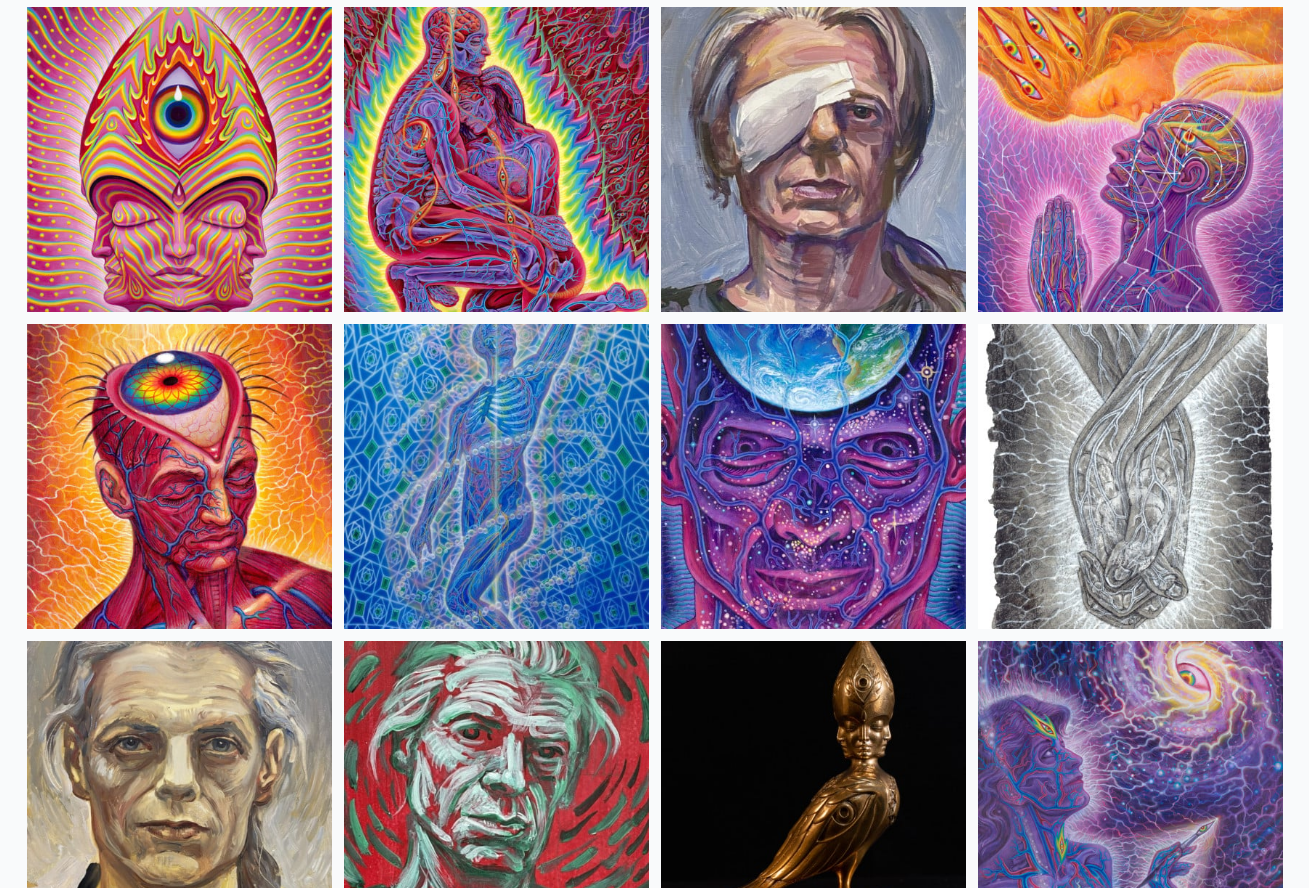 click at bounding box center [813, 476] 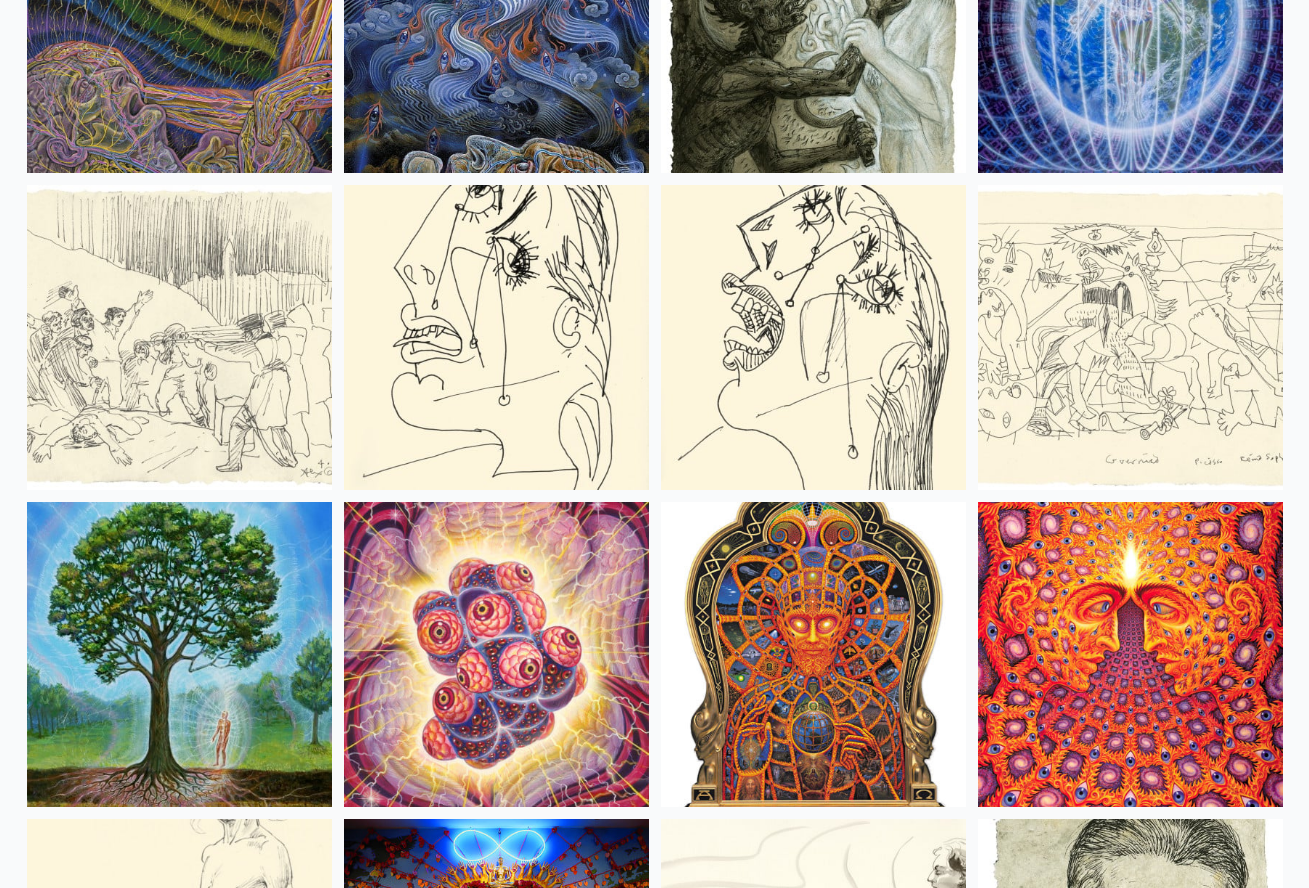 scroll, scrollTop: 13210, scrollLeft: 0, axis: vertical 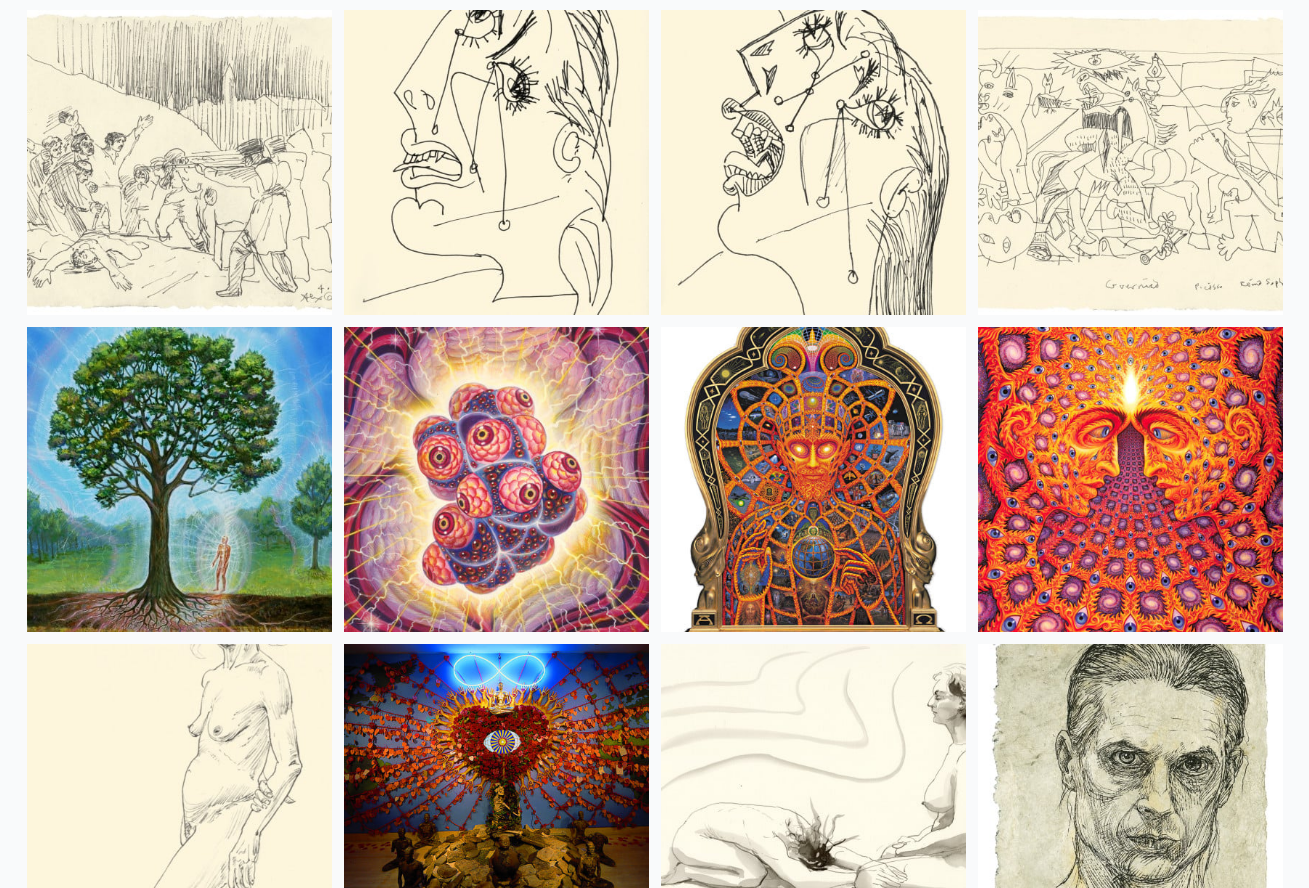 click at bounding box center (496, 479) 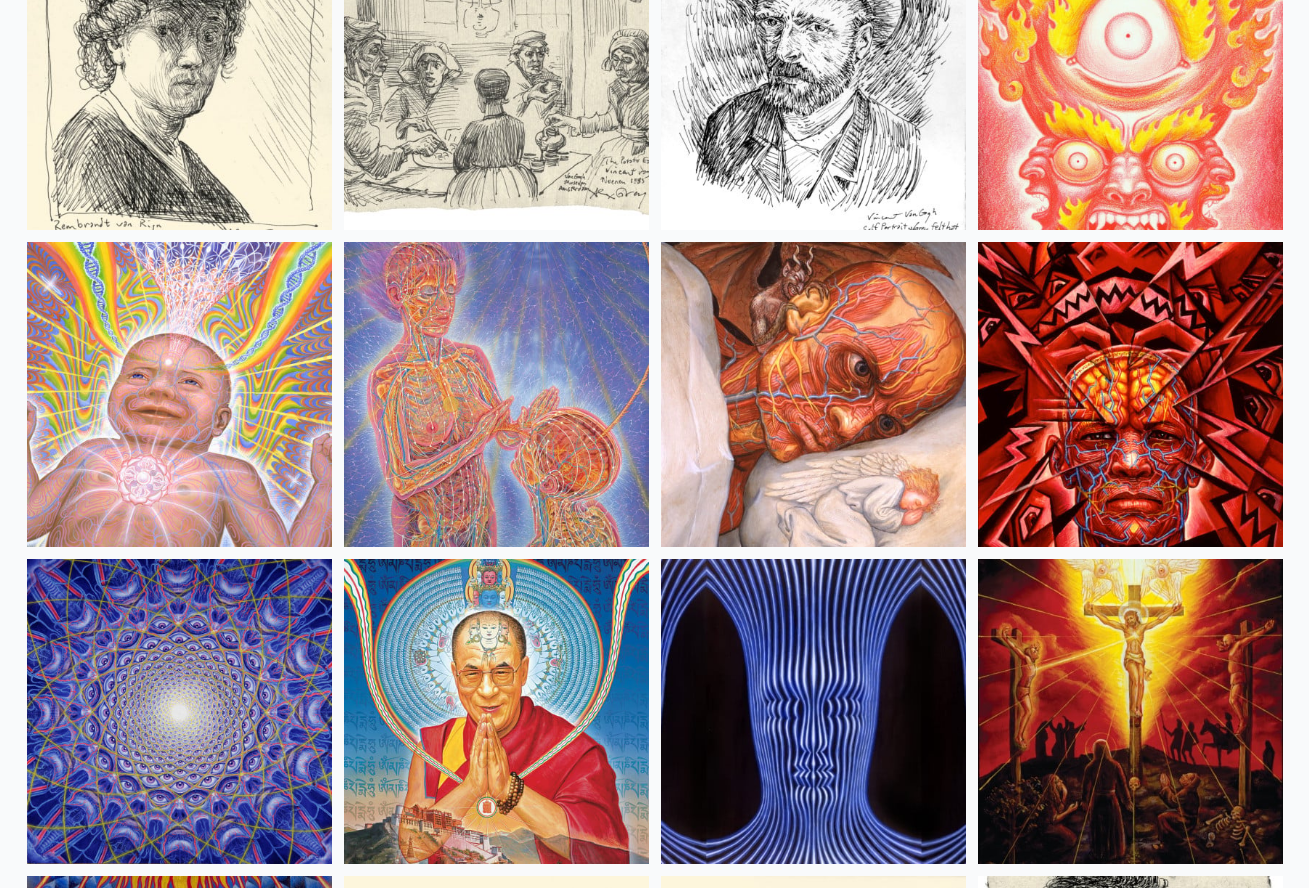 scroll, scrollTop: 17328, scrollLeft: 0, axis: vertical 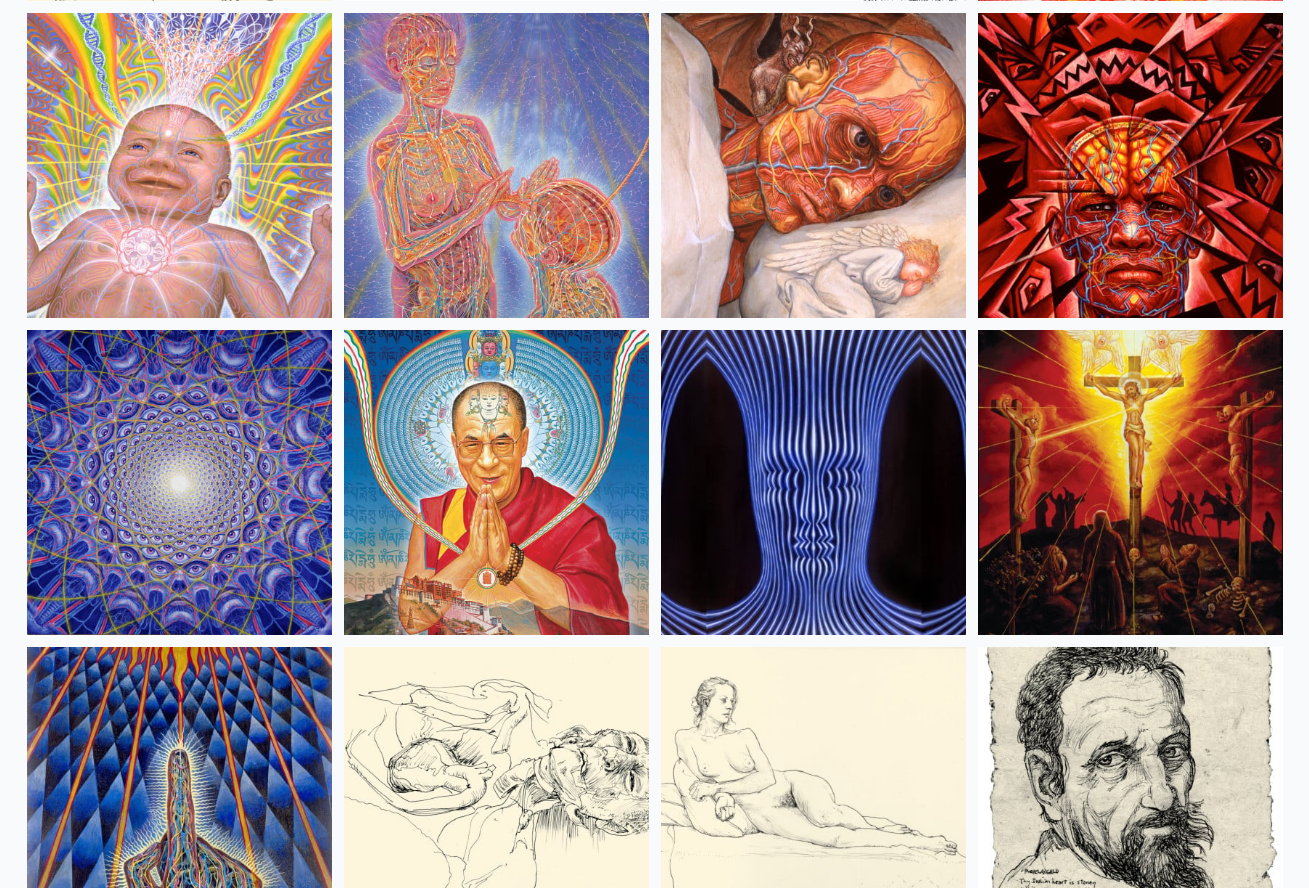 click at bounding box center [496, 482] 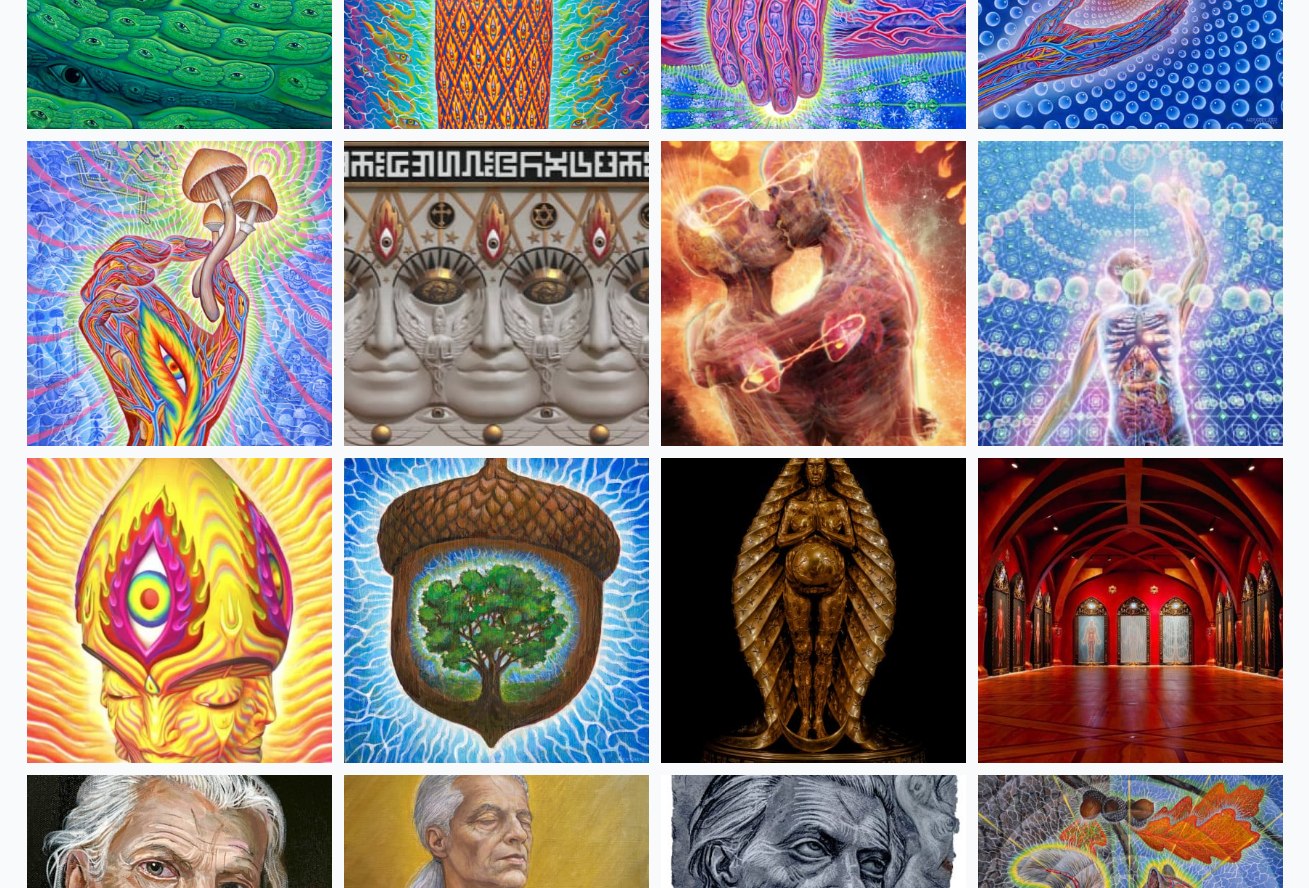 scroll, scrollTop: 0, scrollLeft: 0, axis: both 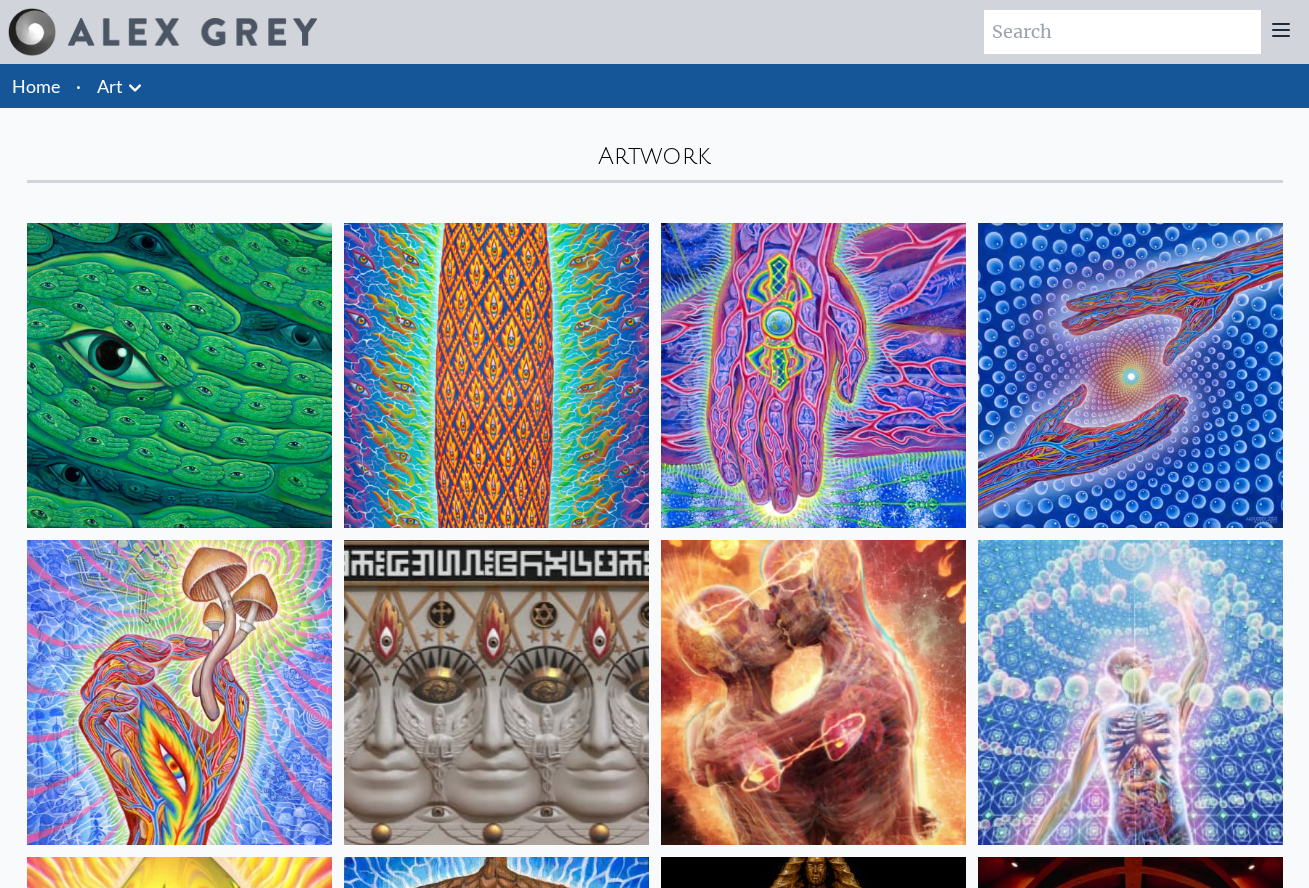 click at bounding box center (1130, 375) 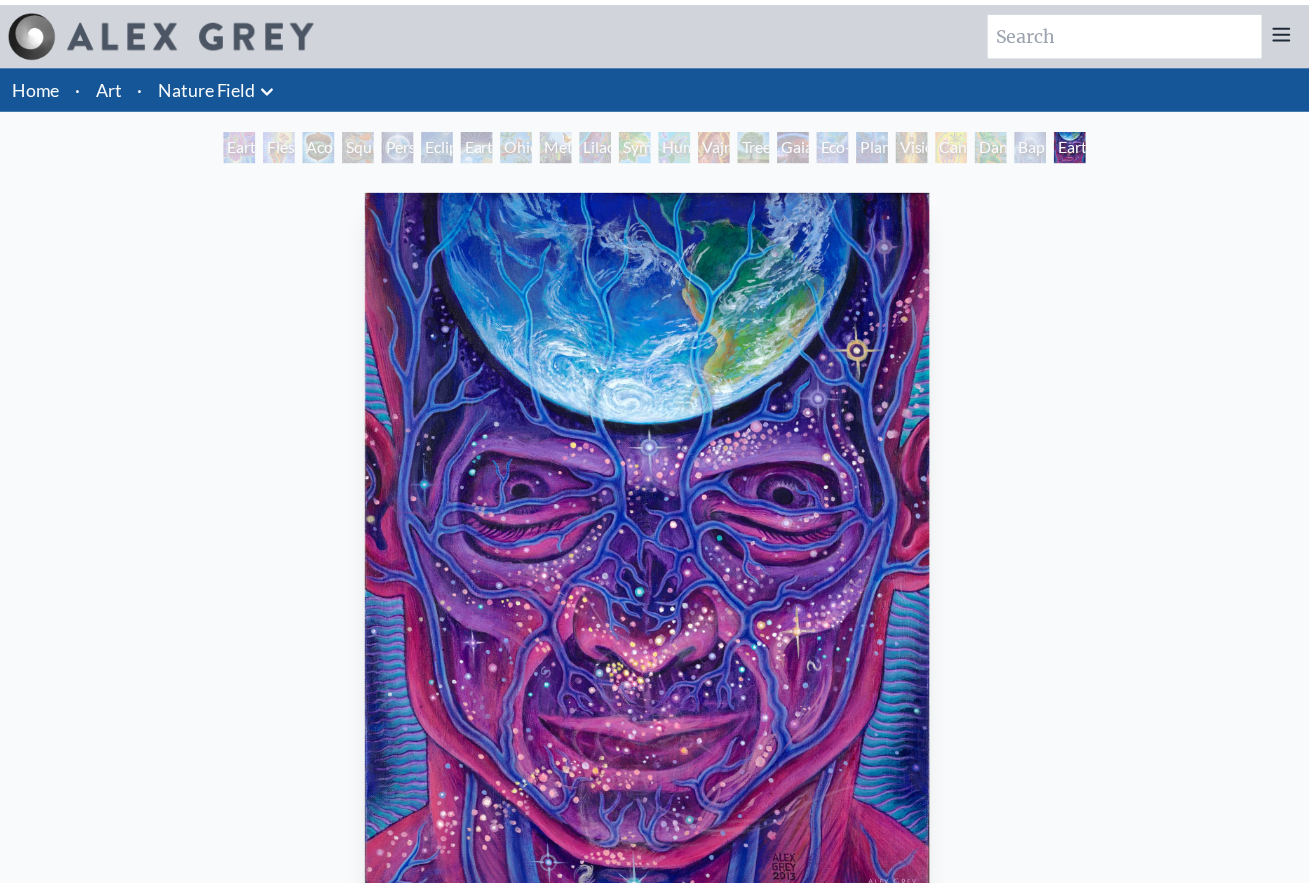 scroll, scrollTop: 0, scrollLeft: 0, axis: both 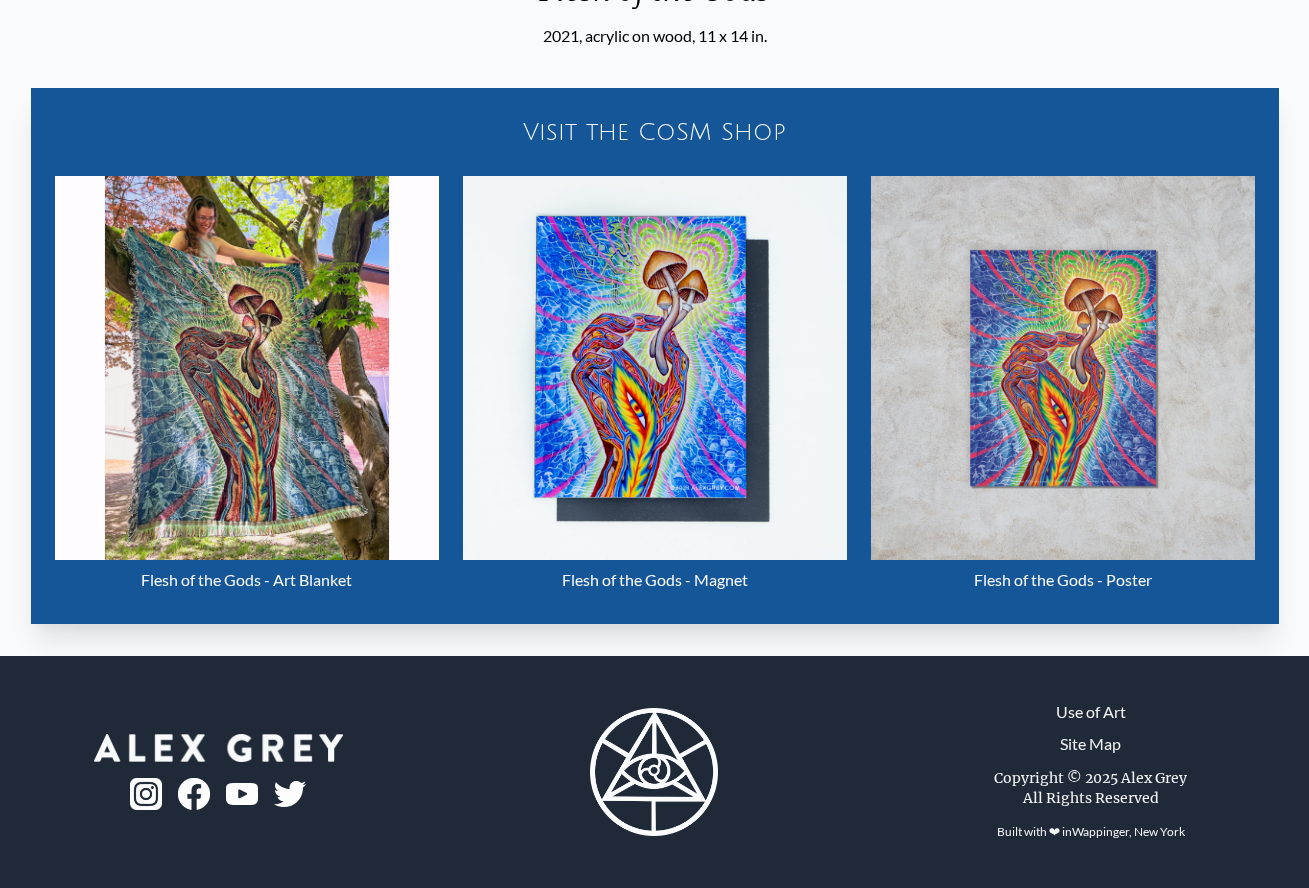 click at bounding box center [247, 368] 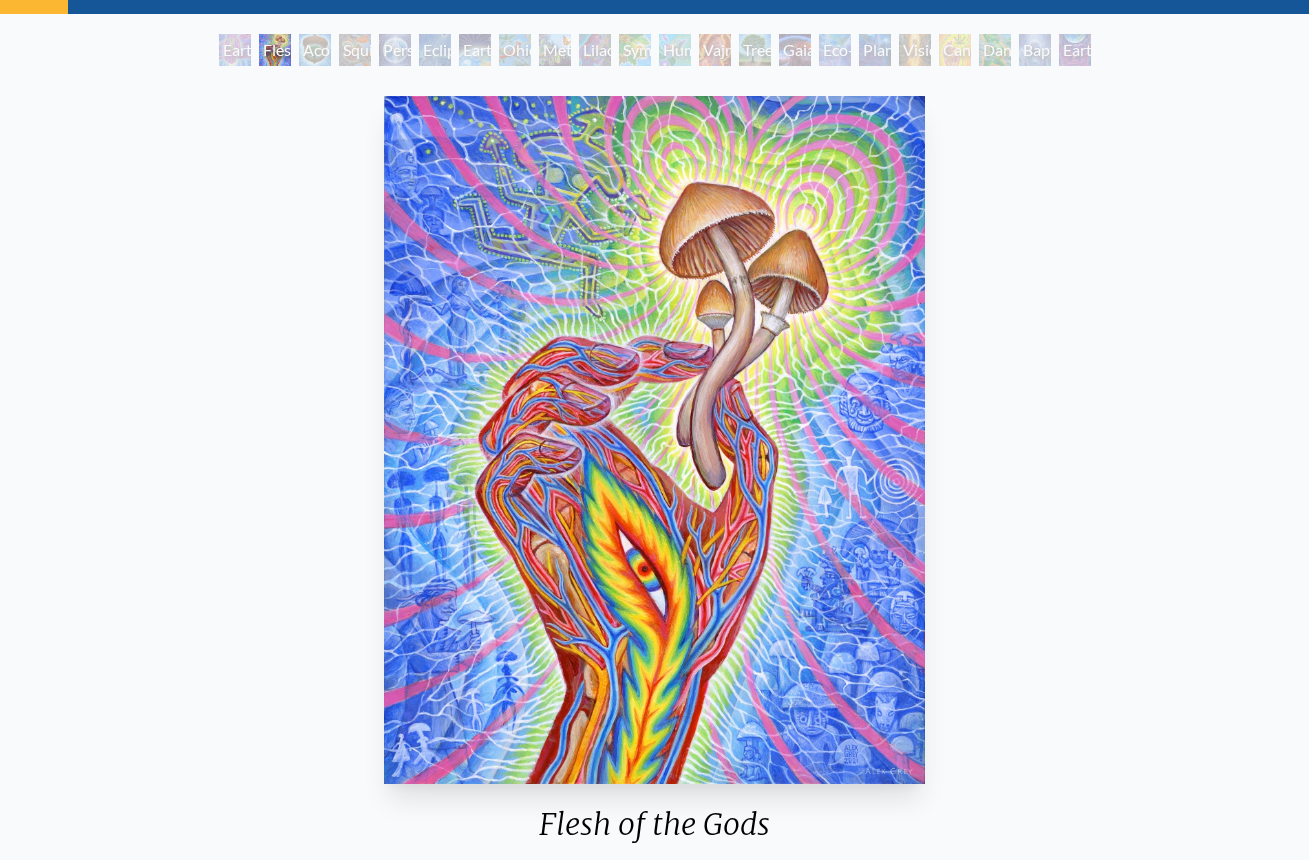 scroll, scrollTop: 0, scrollLeft: 0, axis: both 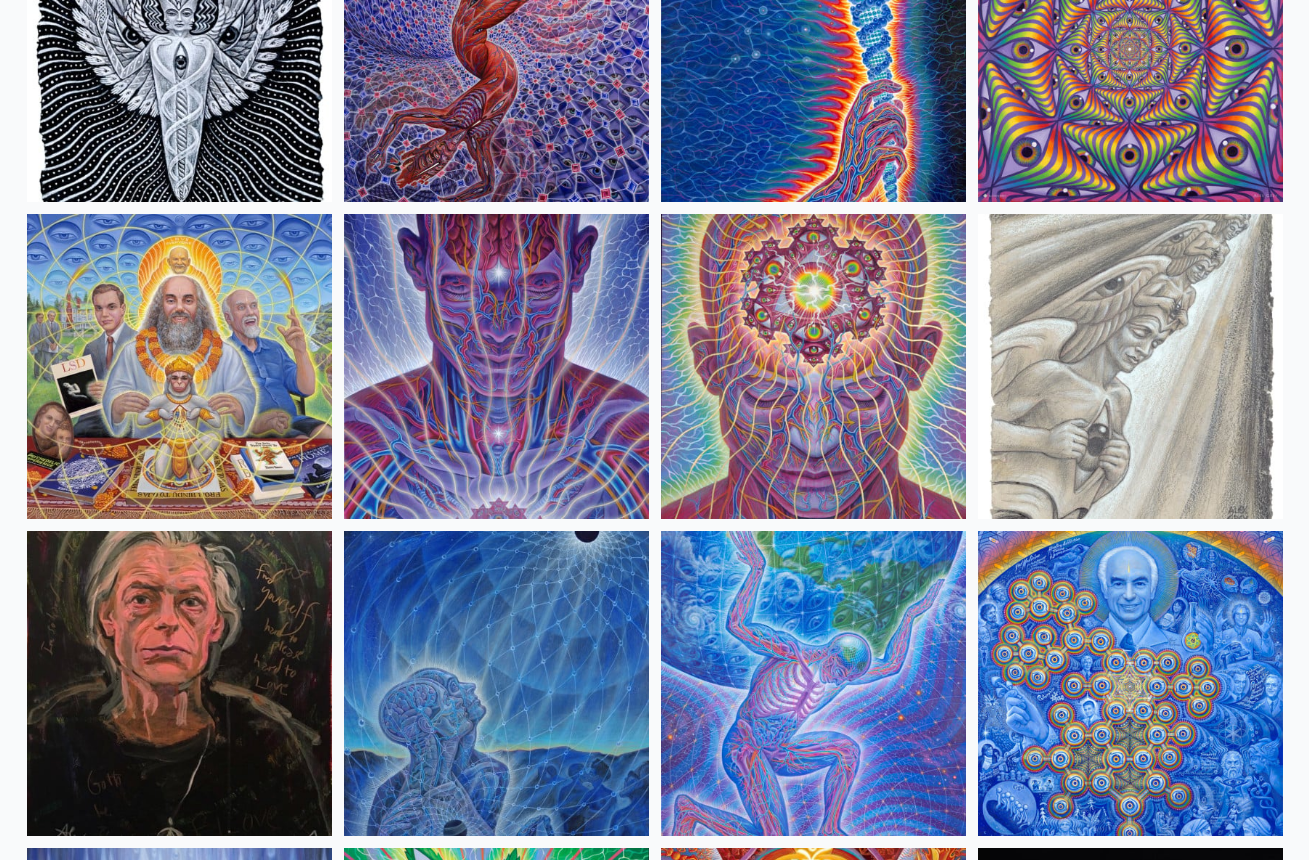 click at bounding box center [813, 366] 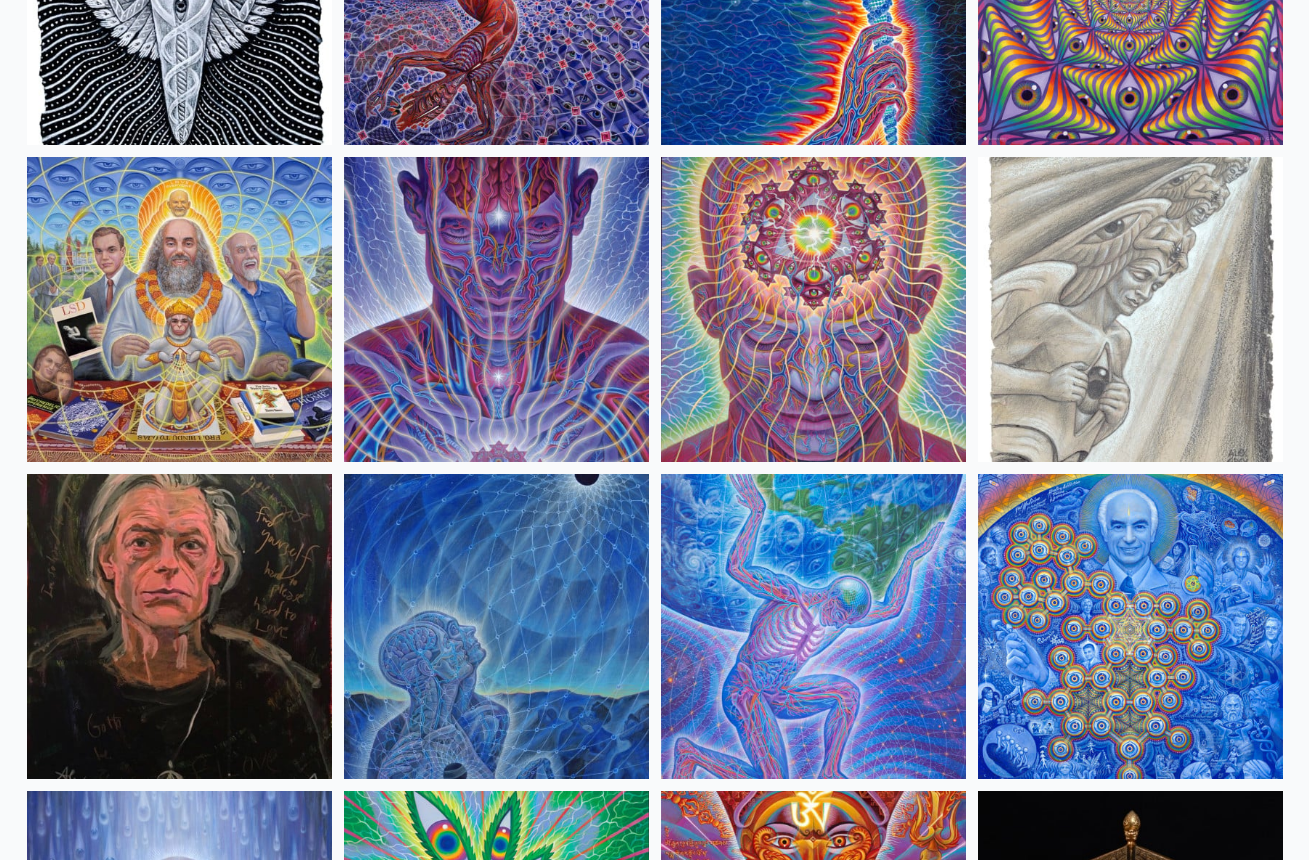scroll, scrollTop: 2289, scrollLeft: 0, axis: vertical 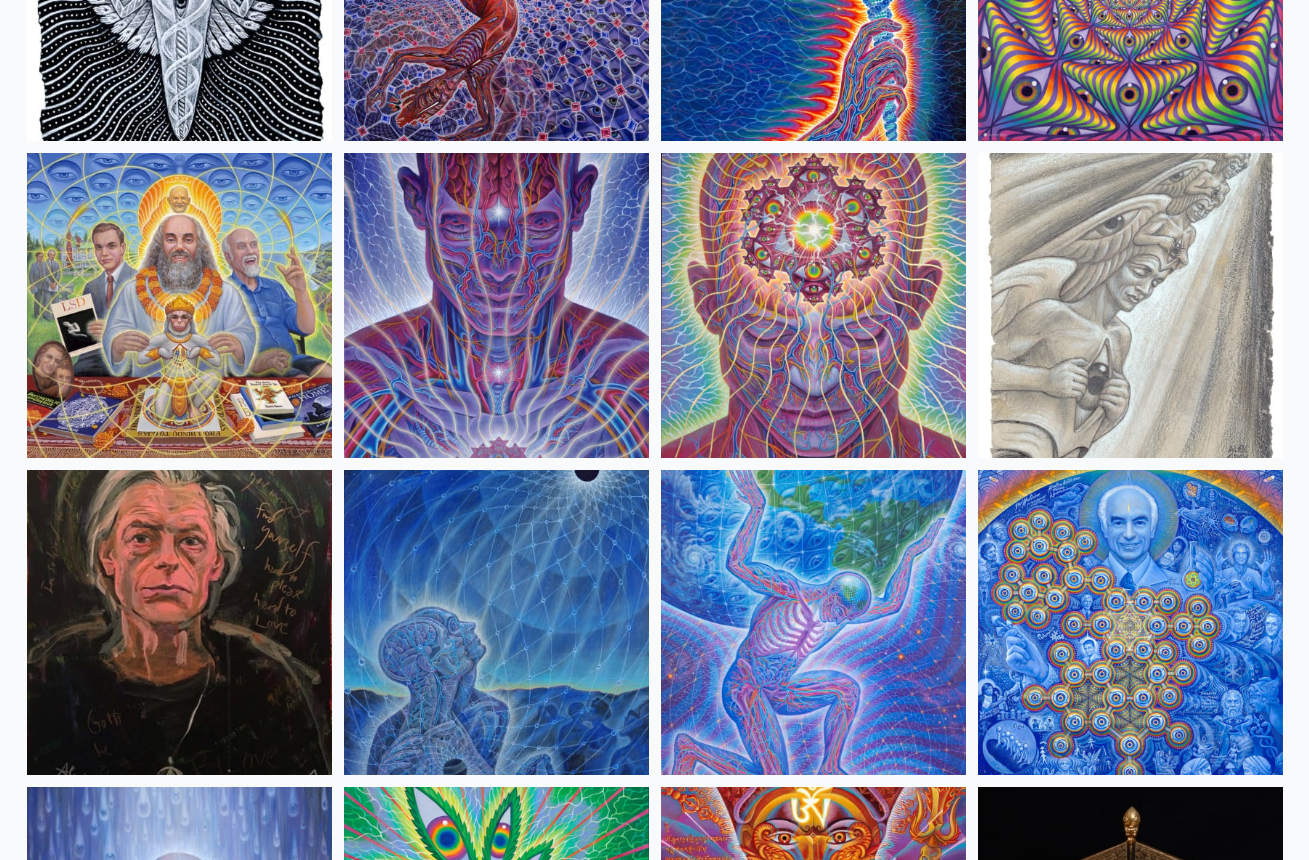 click at bounding box center (1130, 622) 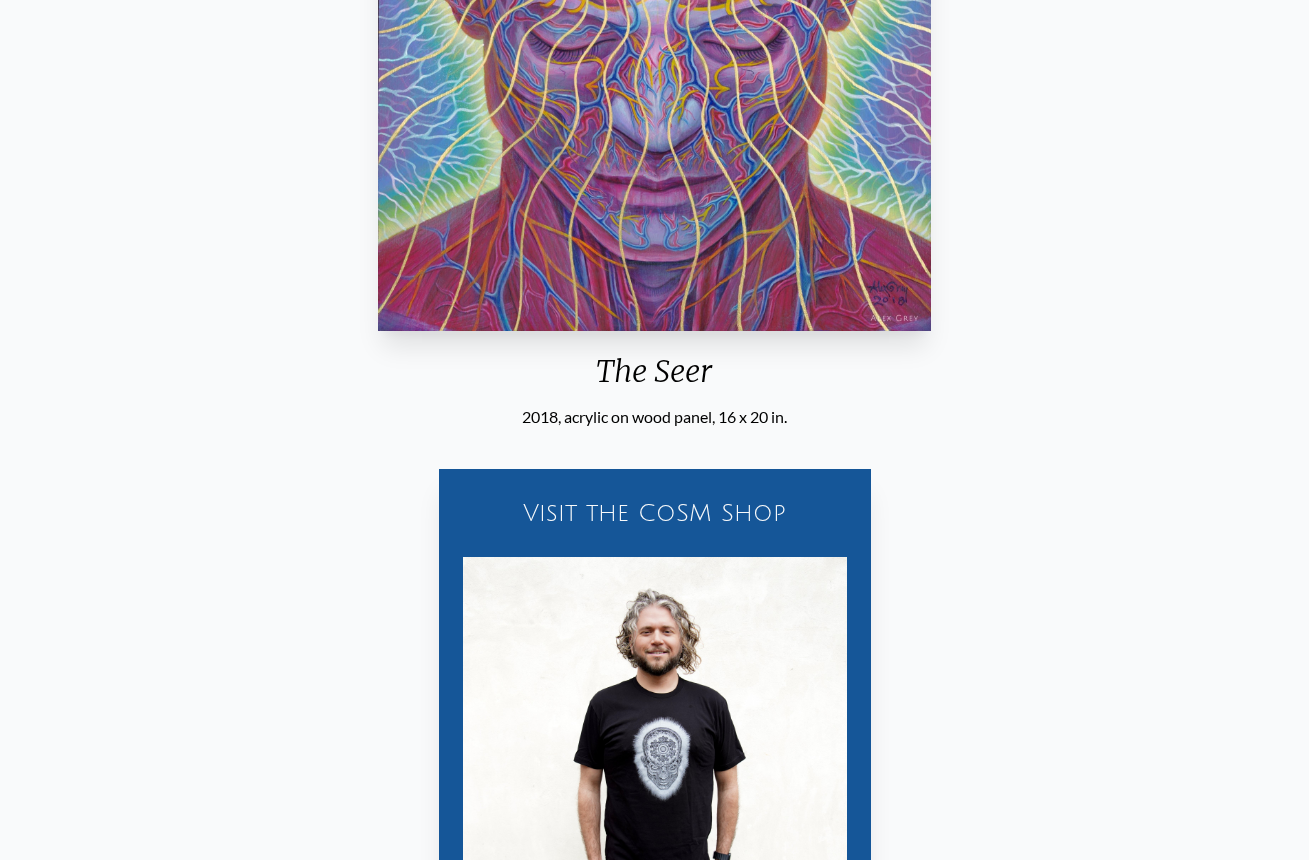 scroll, scrollTop: 911, scrollLeft: 0, axis: vertical 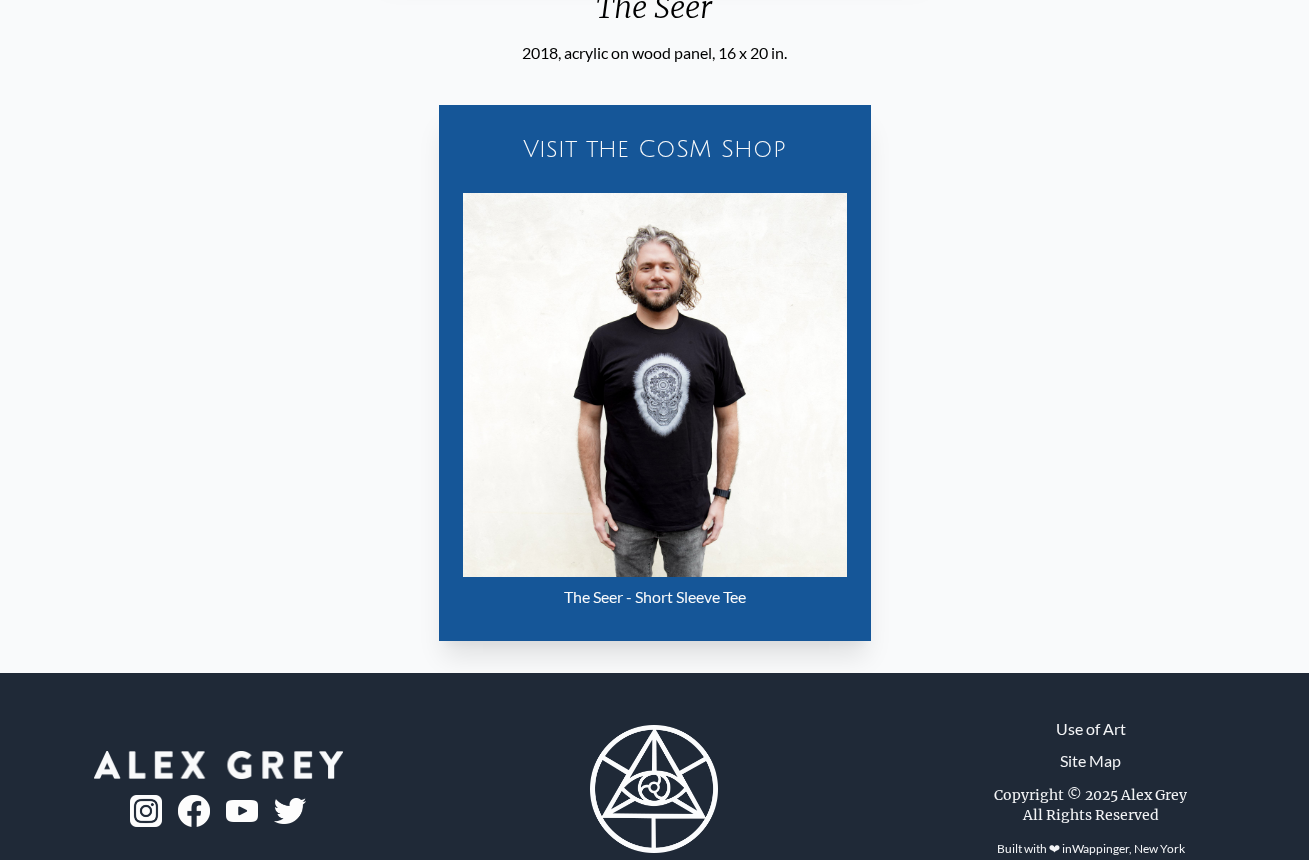 click at bounding box center (655, 385) 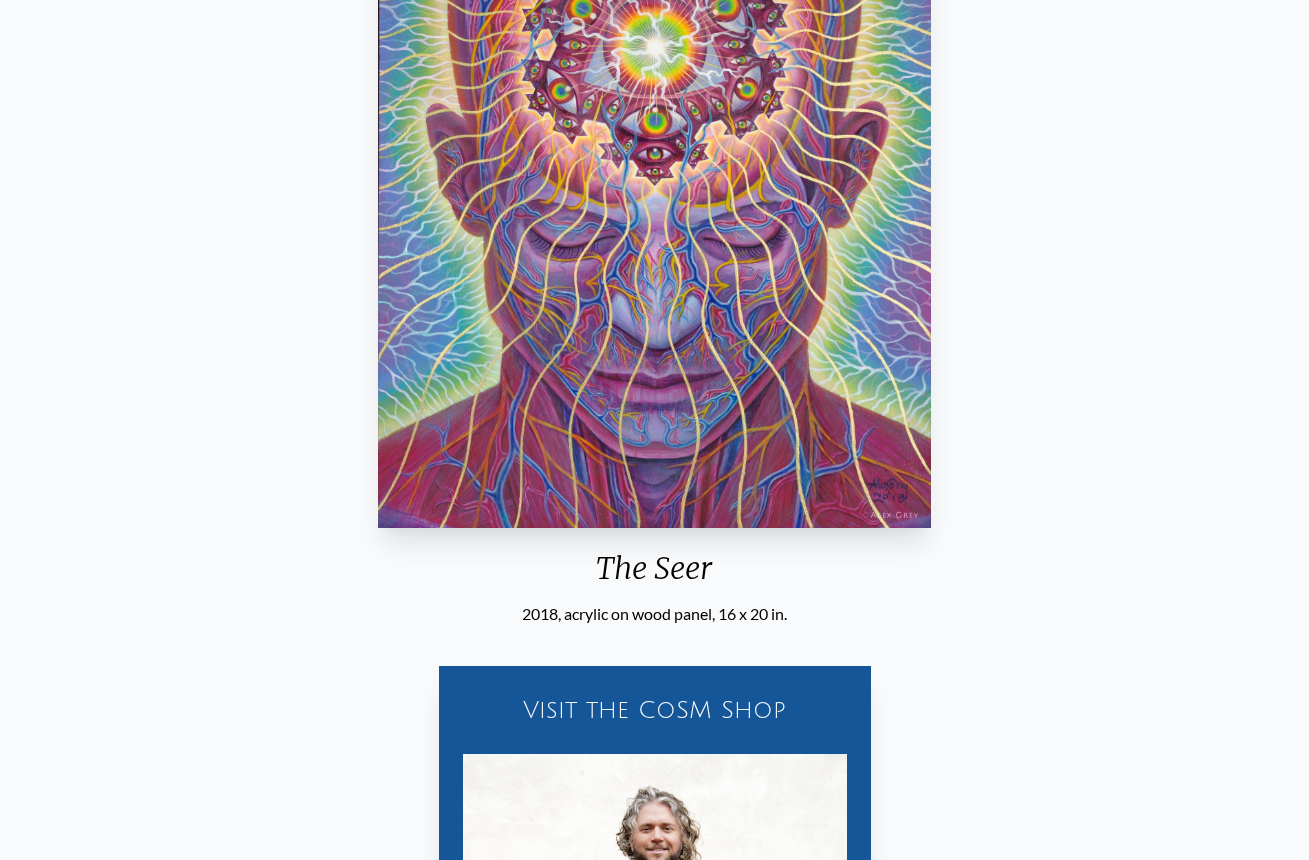 scroll, scrollTop: 0, scrollLeft: 0, axis: both 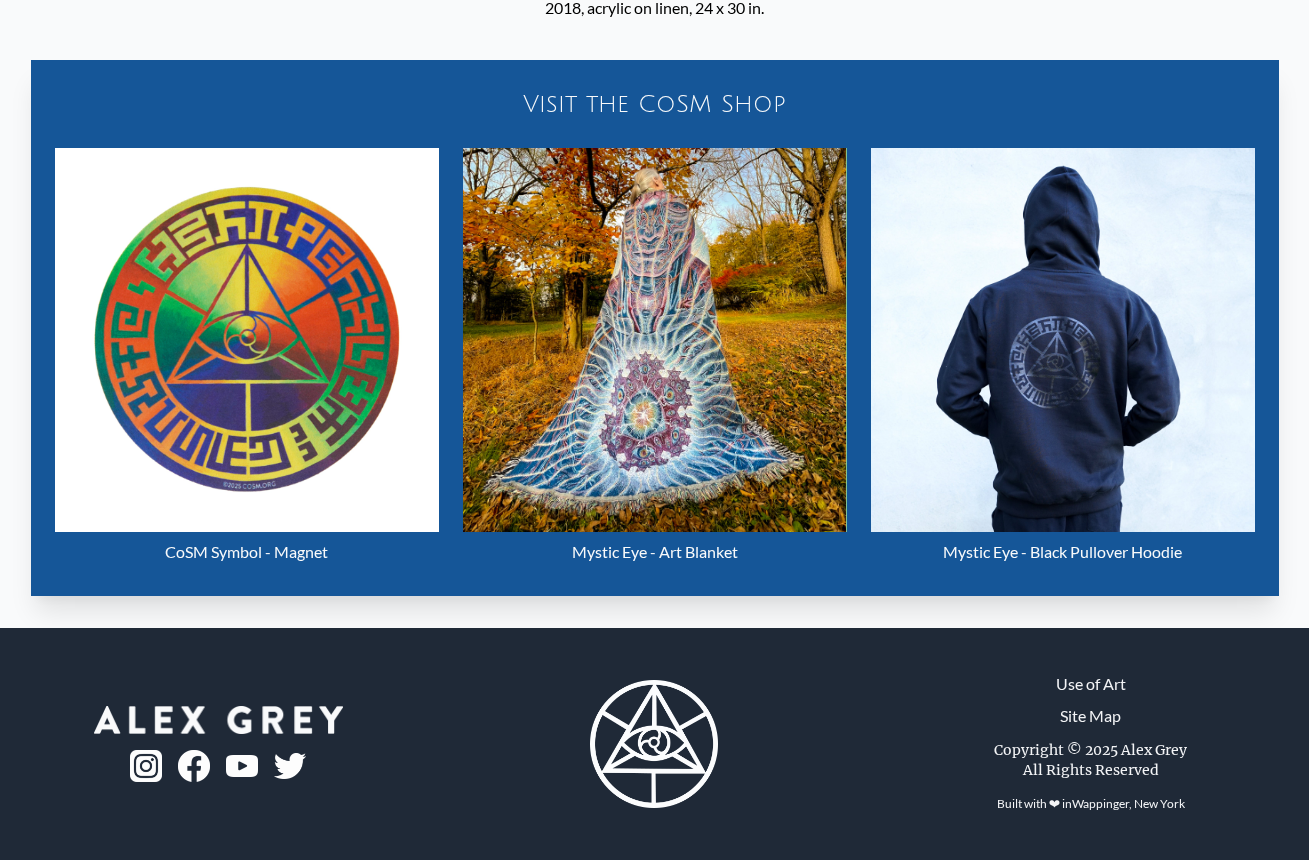 click at bounding box center [655, 340] 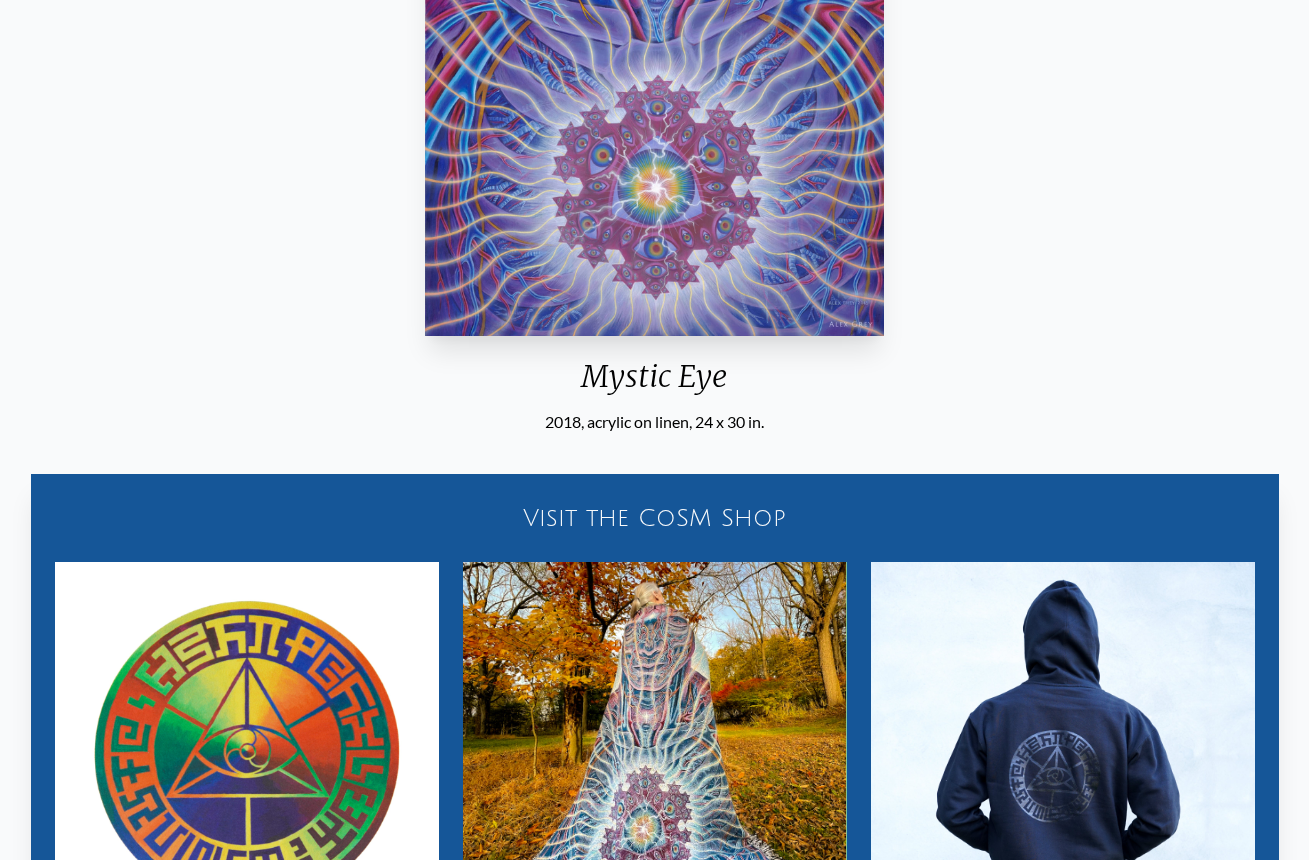 scroll, scrollTop: 165, scrollLeft: 0, axis: vertical 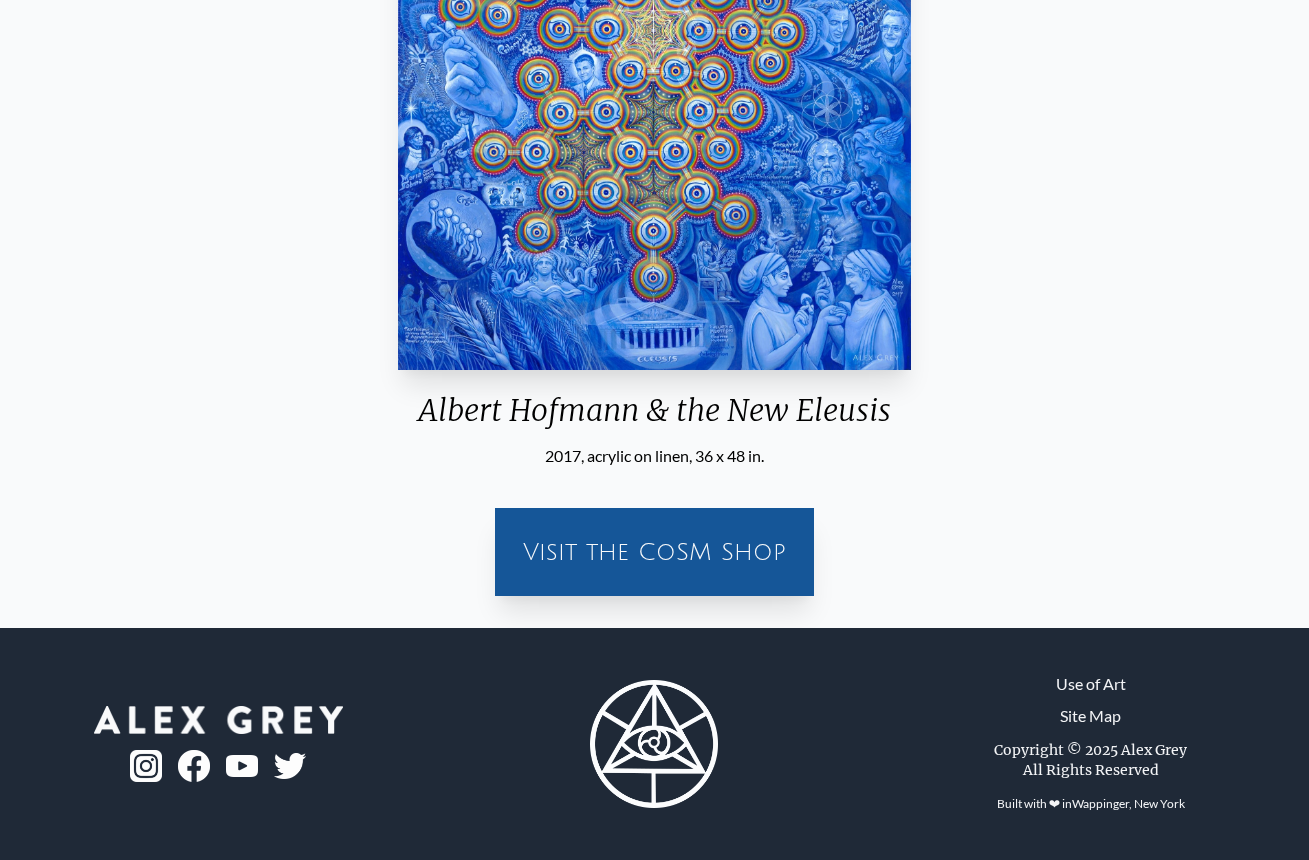 click on "Visit the CoSM Shop" at bounding box center [654, 552] 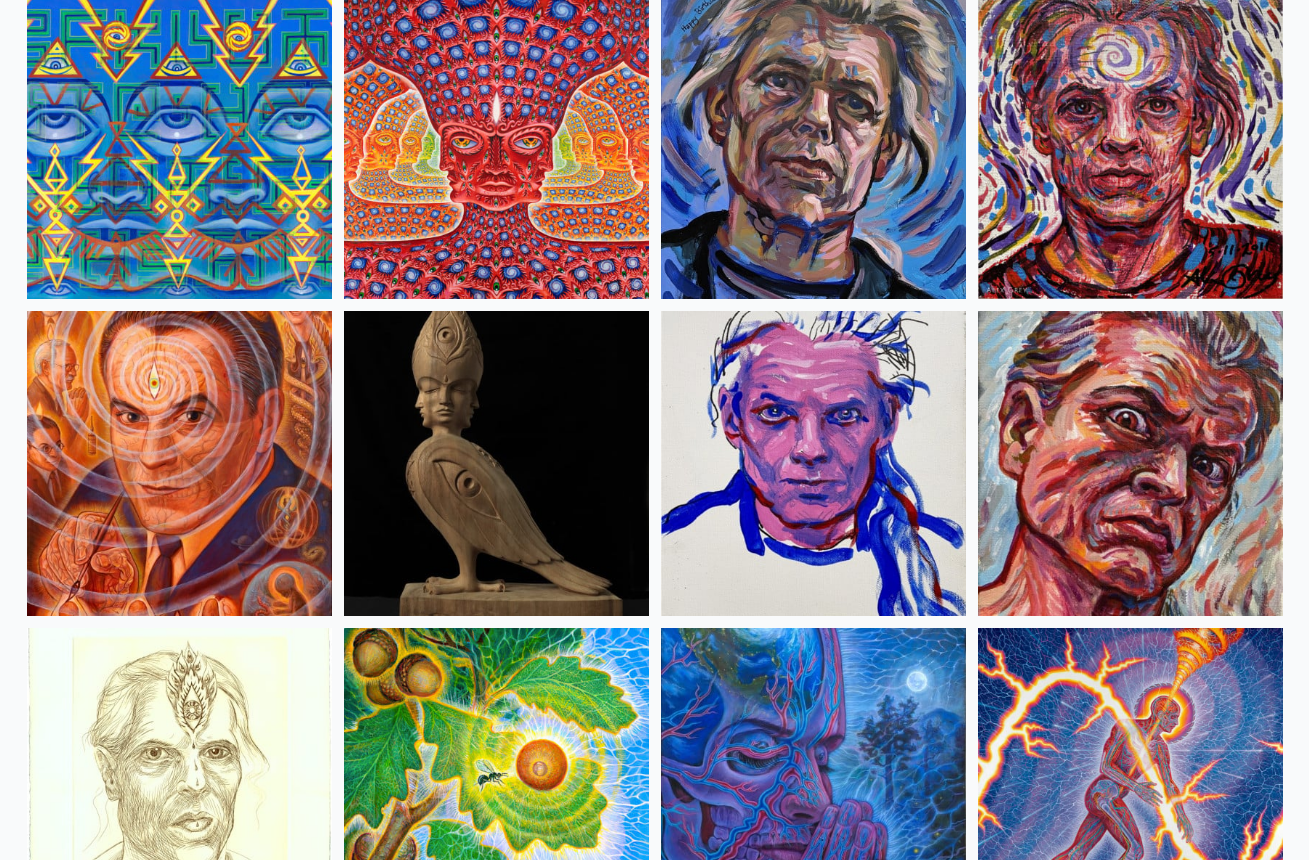 scroll, scrollTop: 5113, scrollLeft: 0, axis: vertical 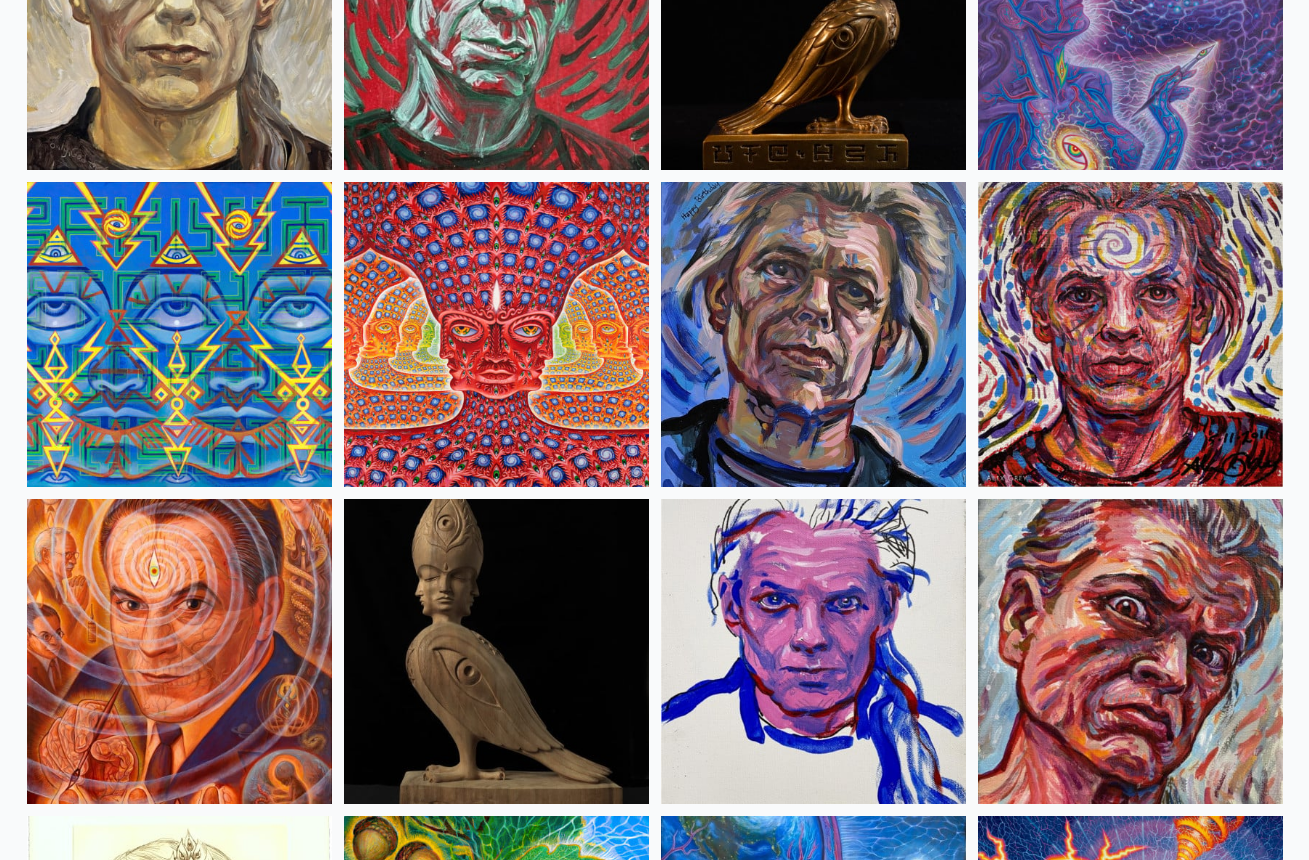 click at bounding box center (496, 334) 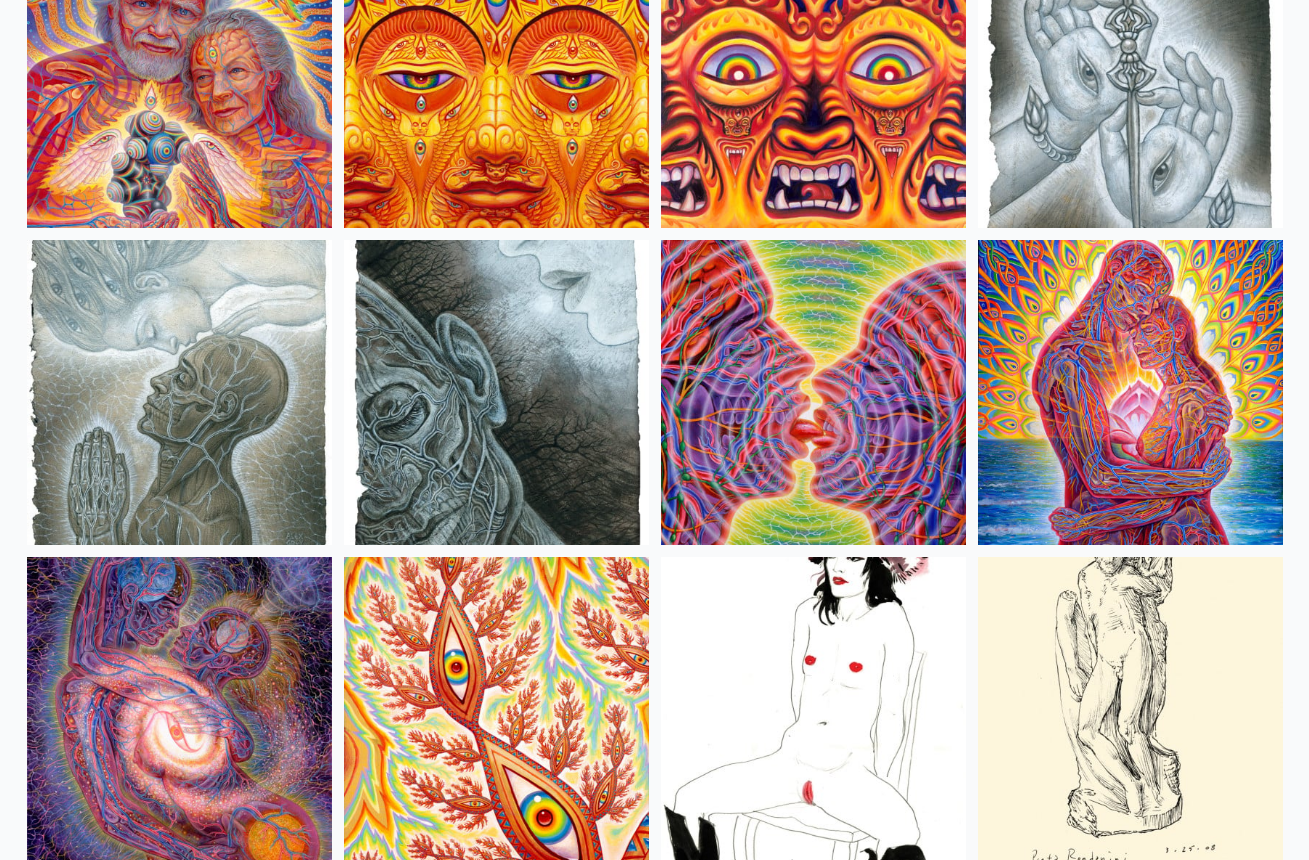 scroll, scrollTop: 6285, scrollLeft: 0, axis: vertical 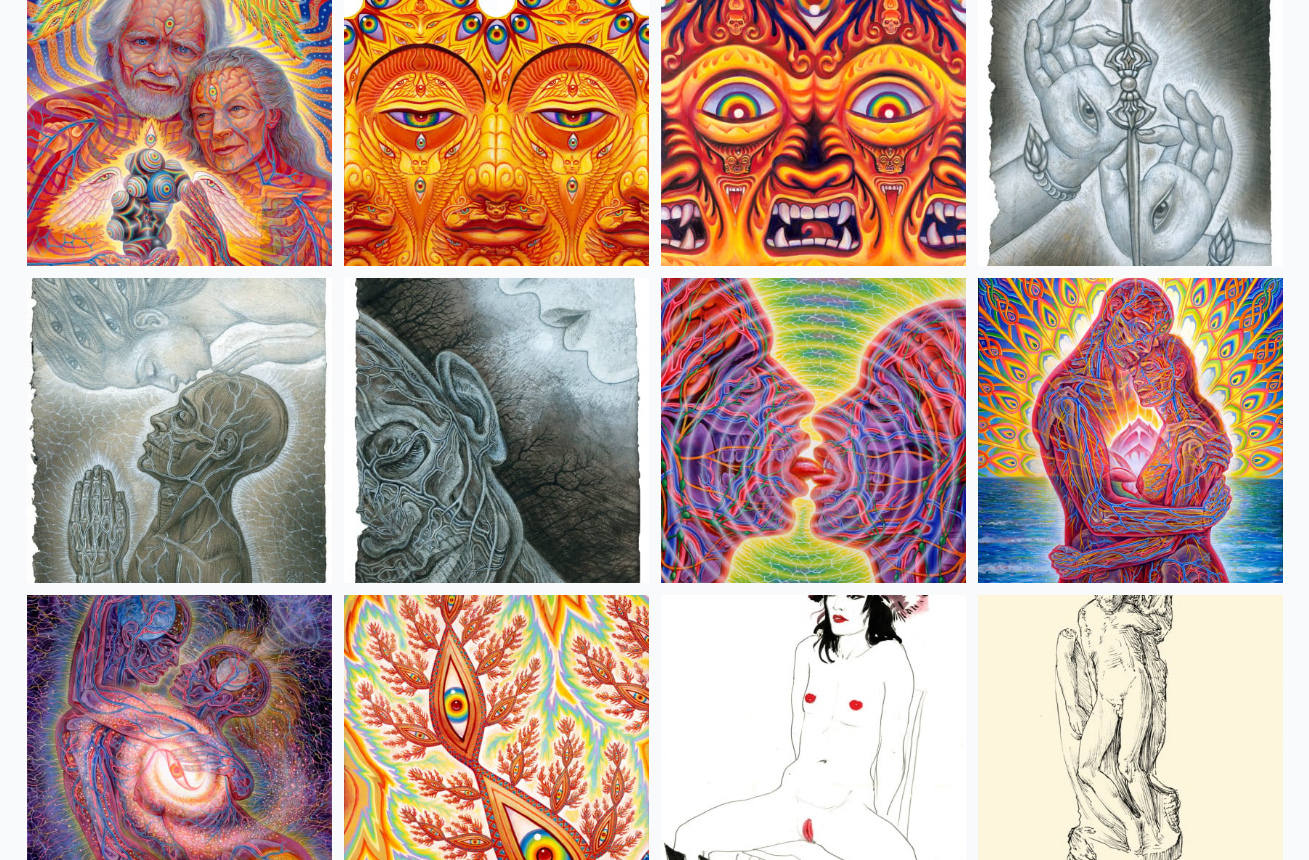 click at bounding box center (179, 113) 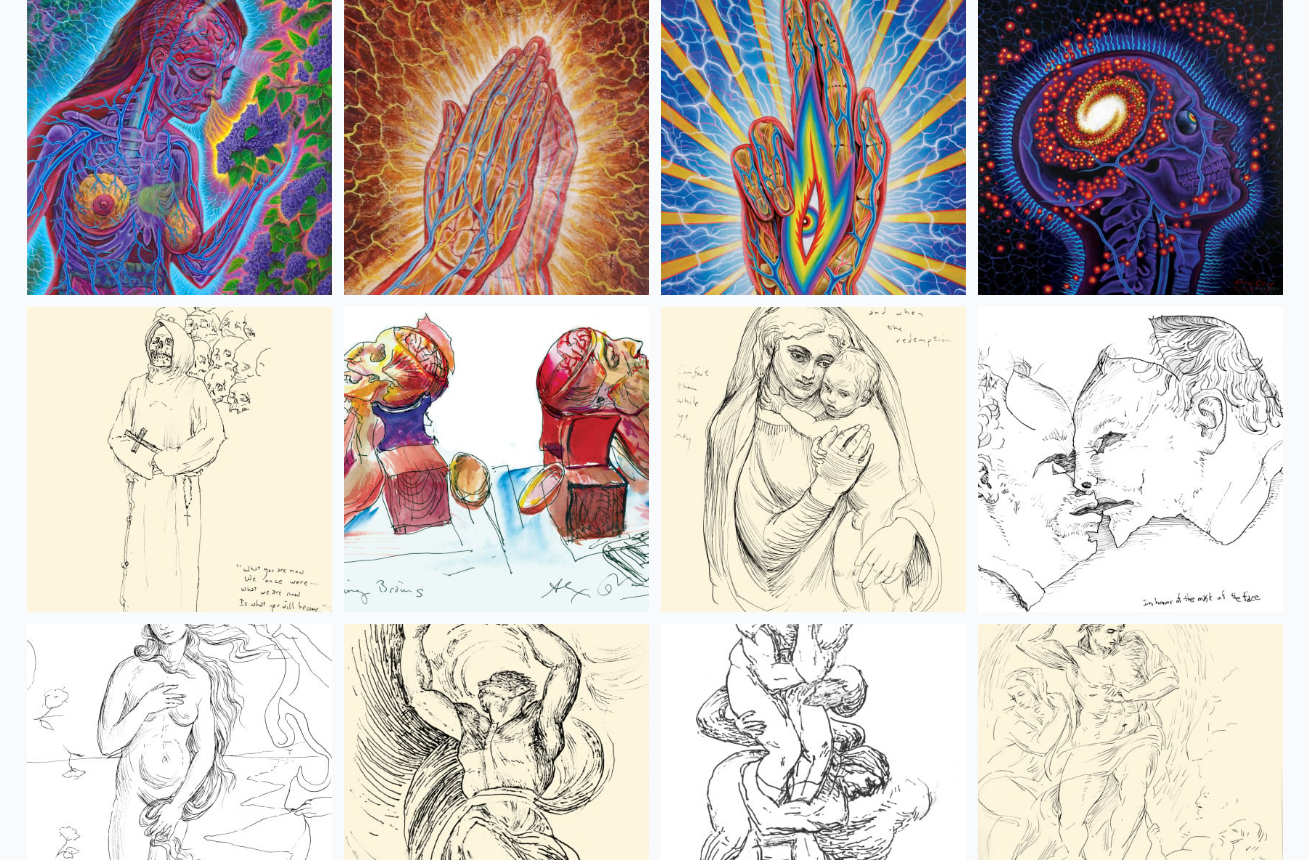 scroll, scrollTop: 7340, scrollLeft: 0, axis: vertical 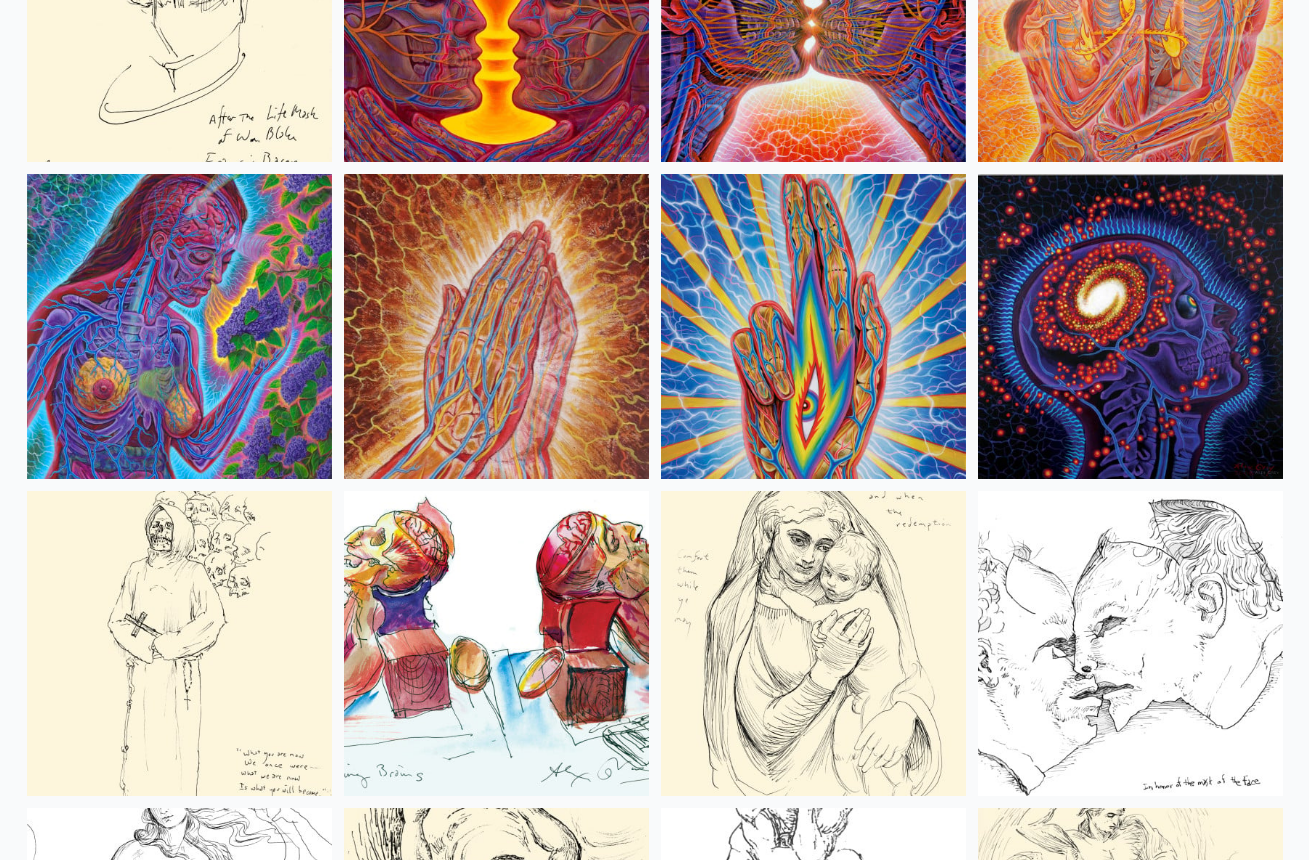 click at bounding box center [813, 326] 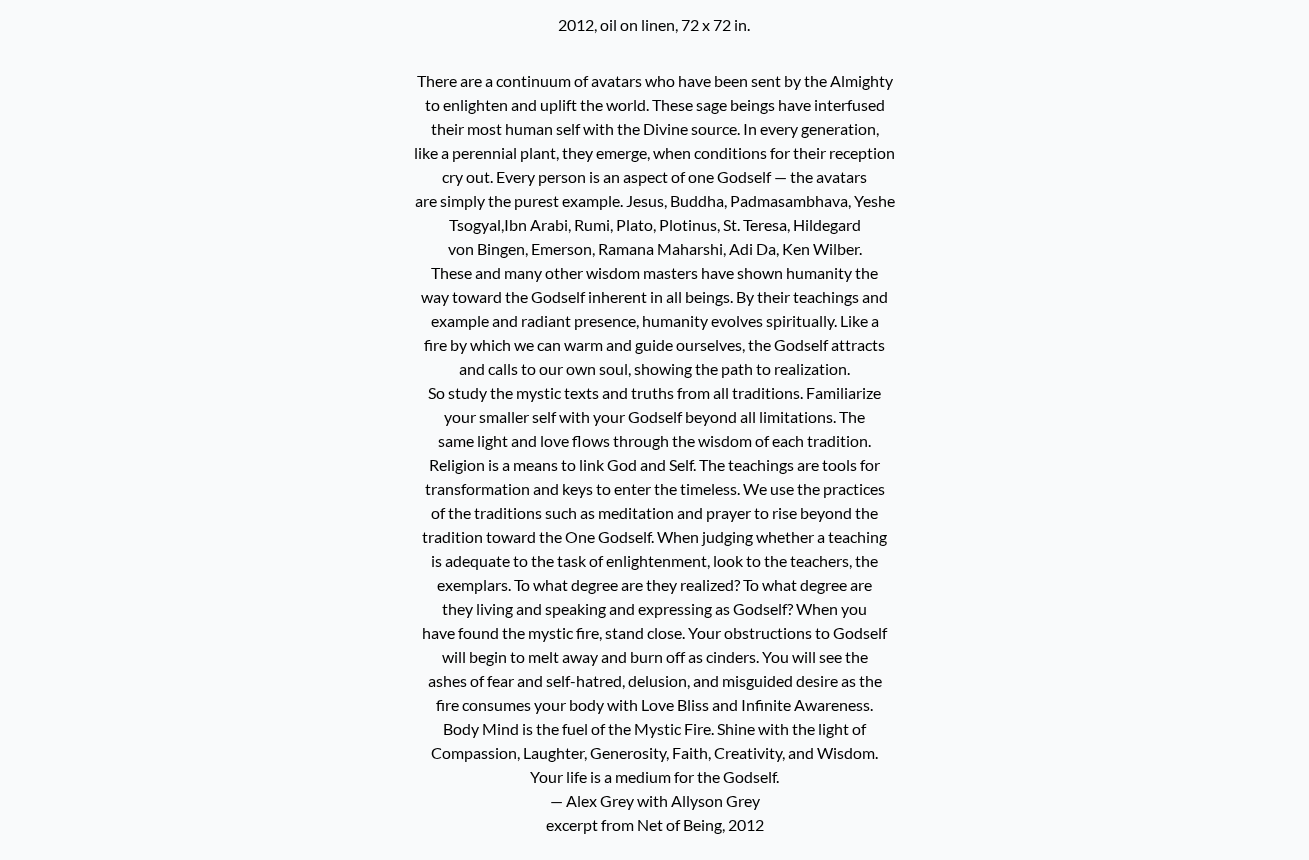 scroll, scrollTop: 0, scrollLeft: 0, axis: both 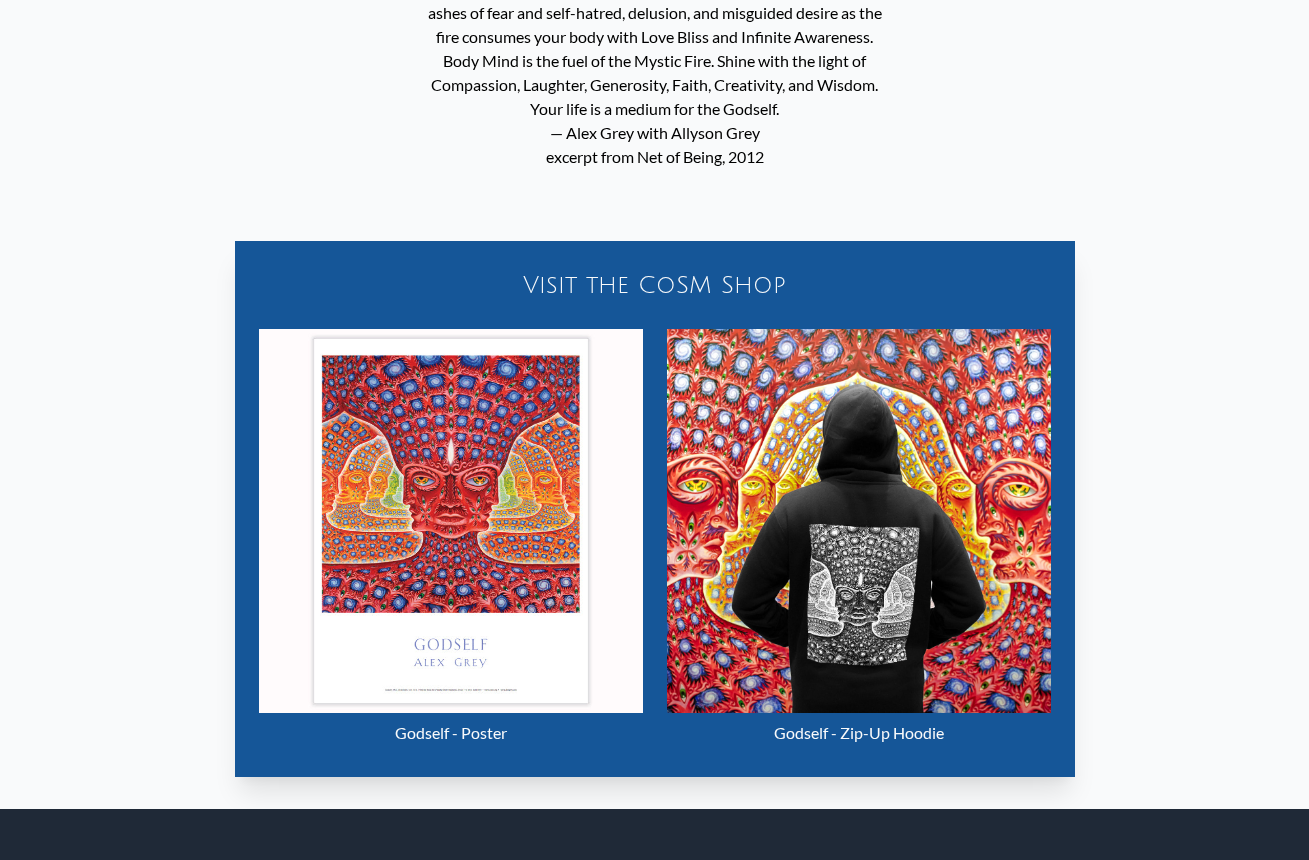 click at bounding box center (859, 521) 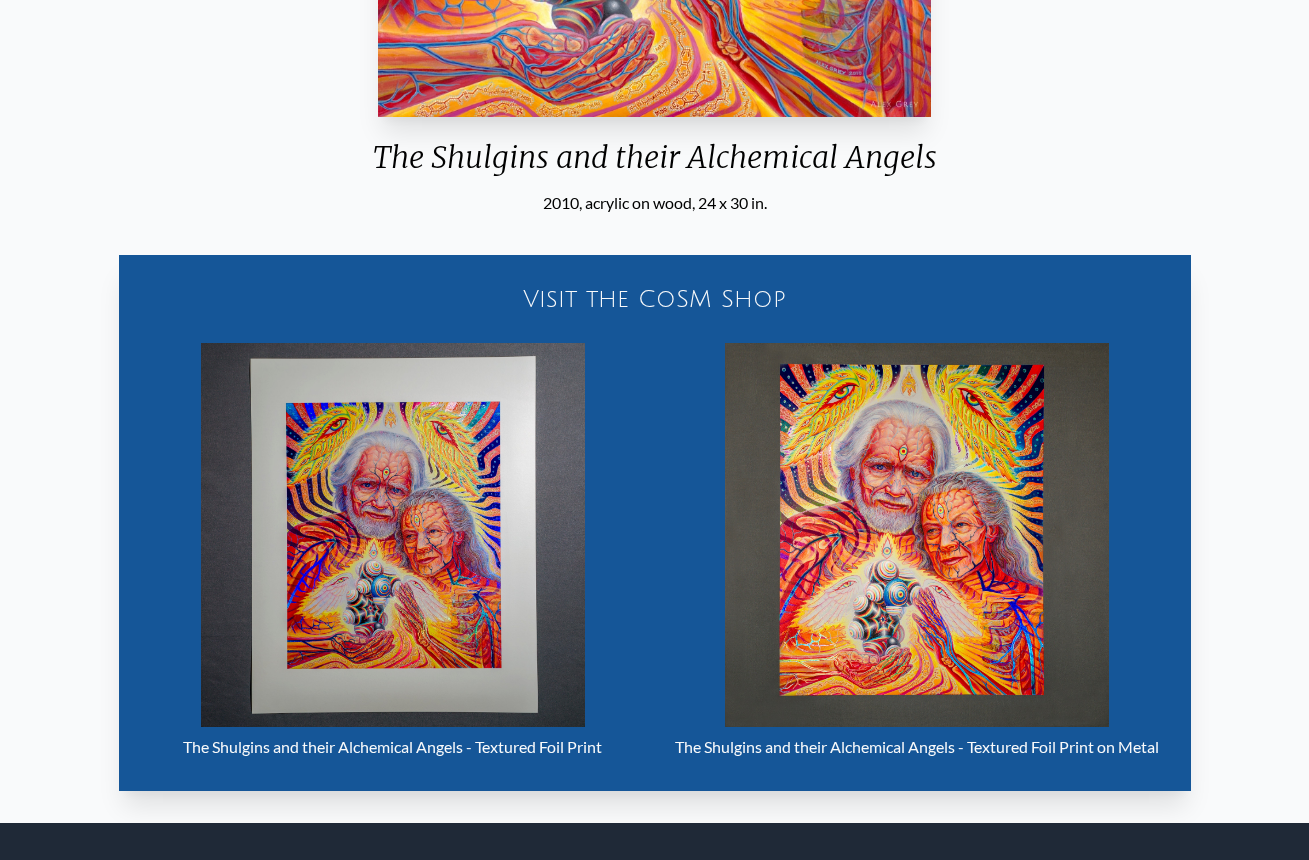 scroll, scrollTop: 956, scrollLeft: 0, axis: vertical 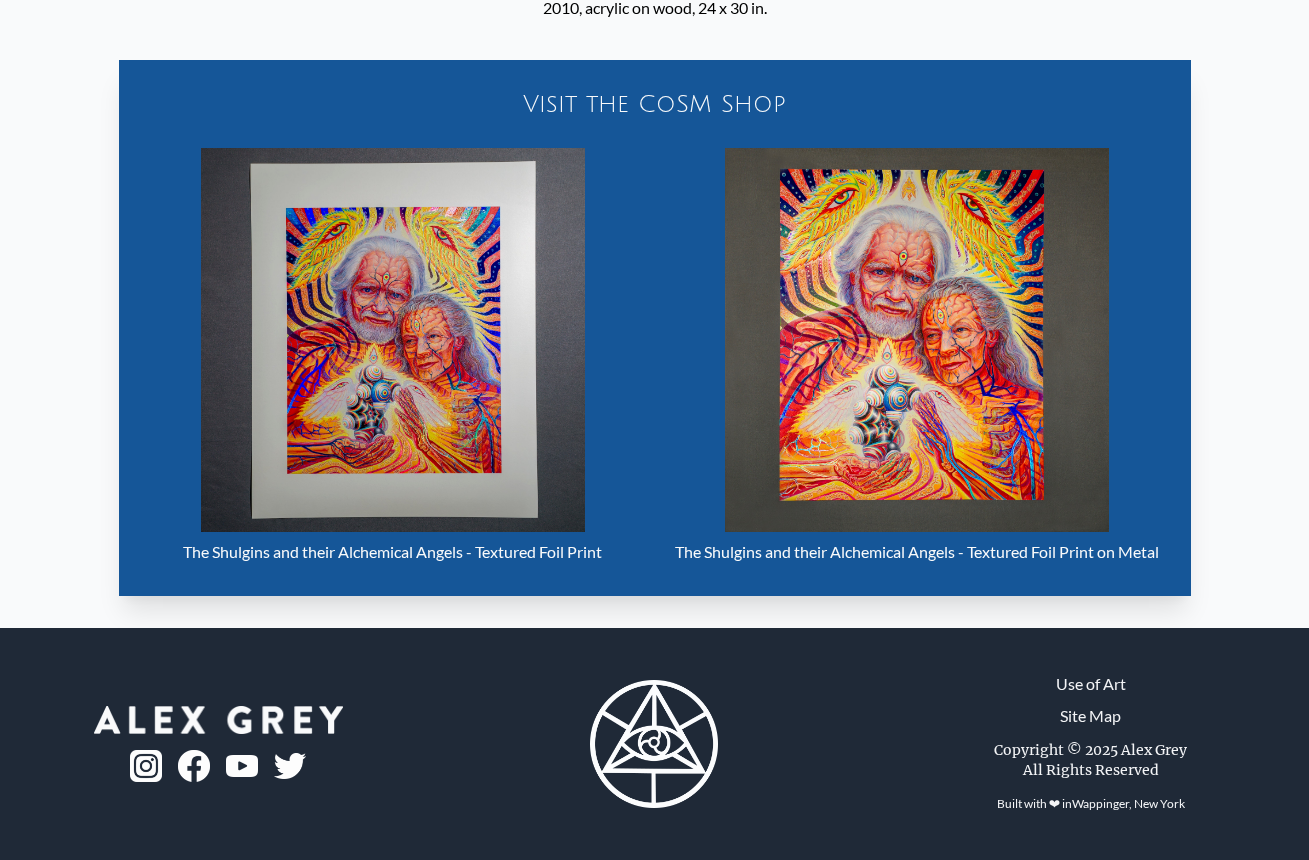 click at bounding box center (917, 340) 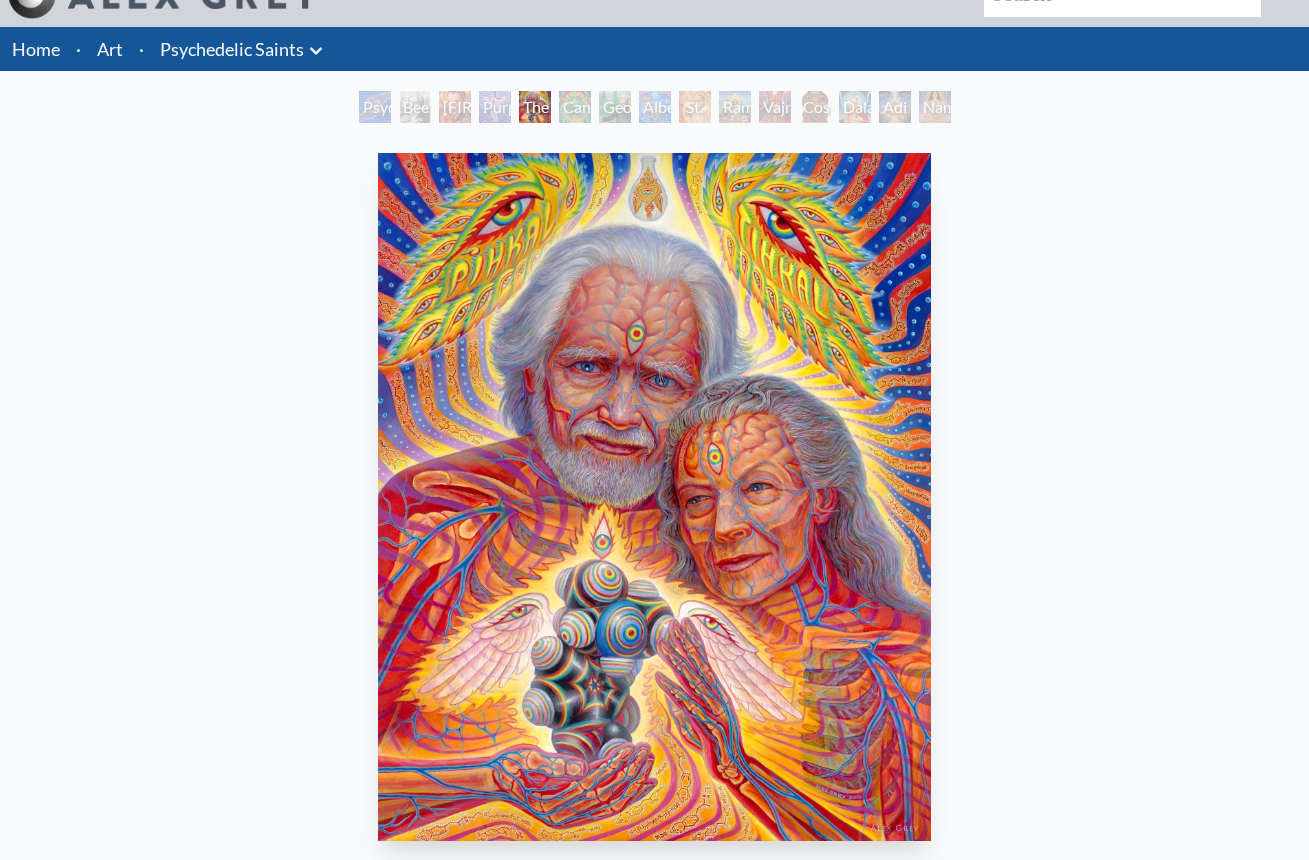 scroll, scrollTop: 95, scrollLeft: 0, axis: vertical 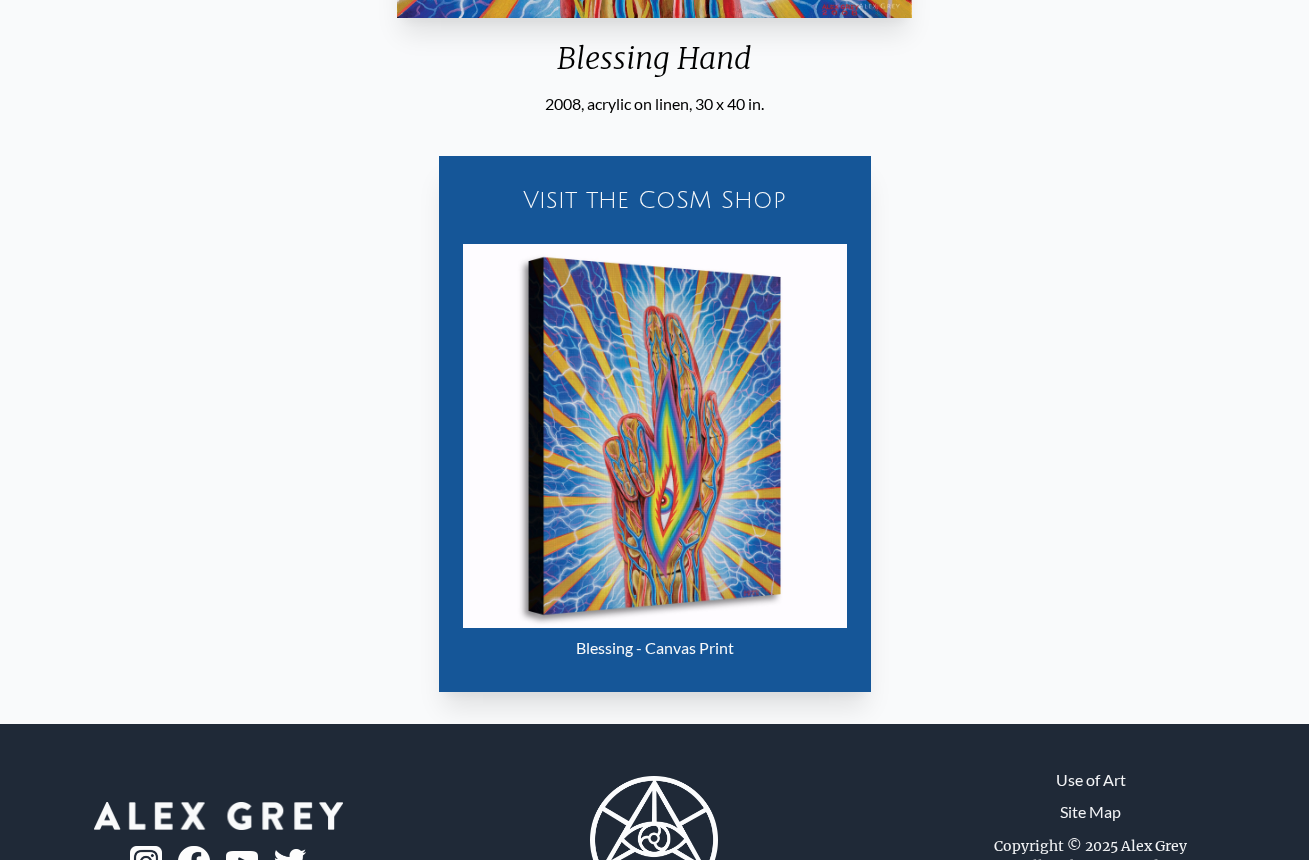 click at bounding box center (655, 436) 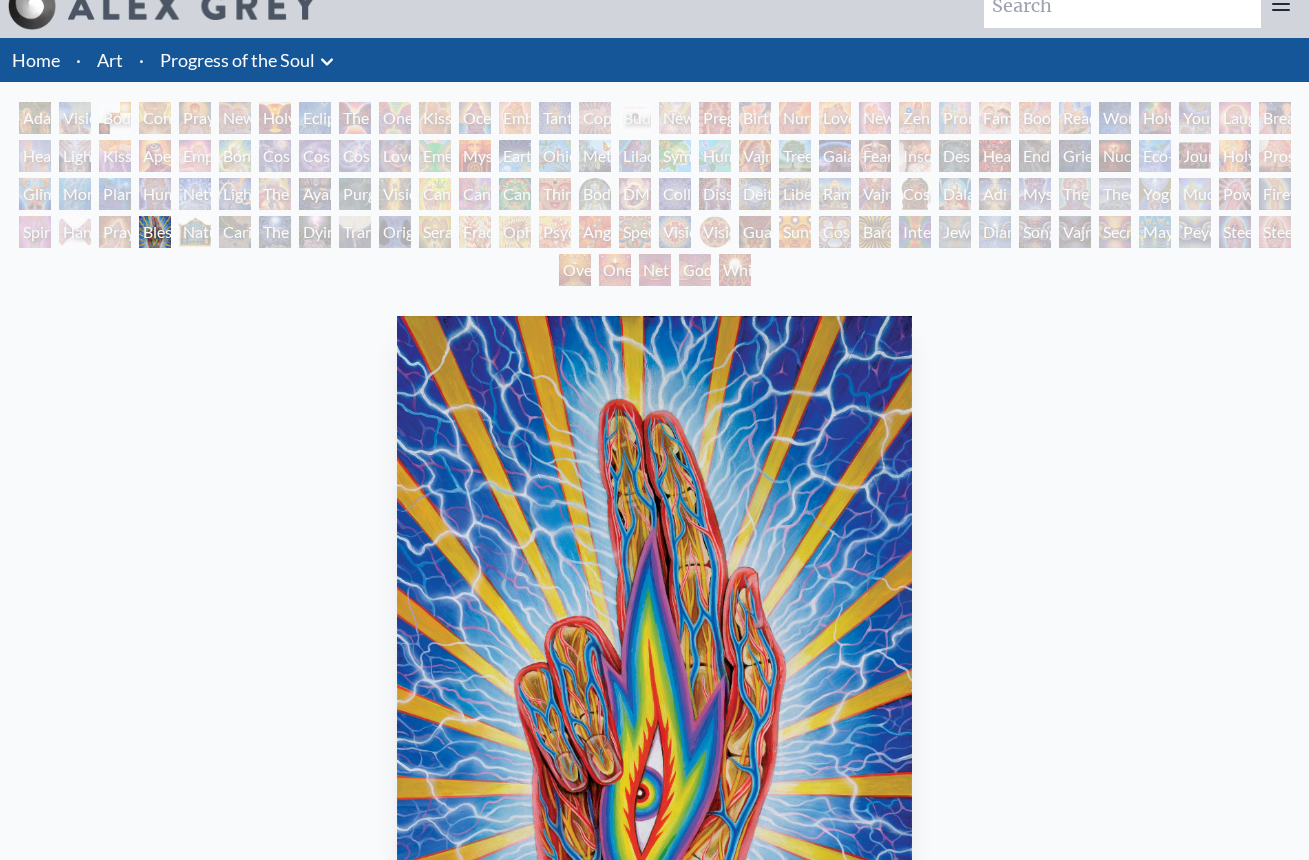 scroll, scrollTop: 0, scrollLeft: 0, axis: both 